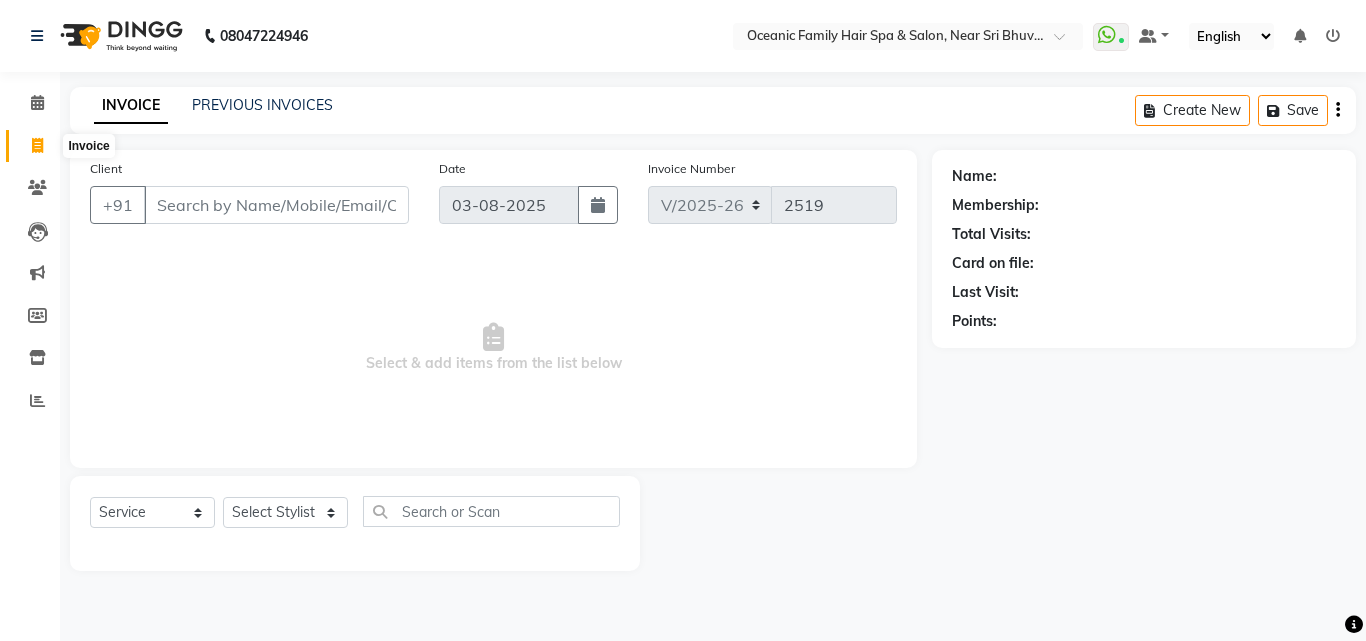 select on "4366" 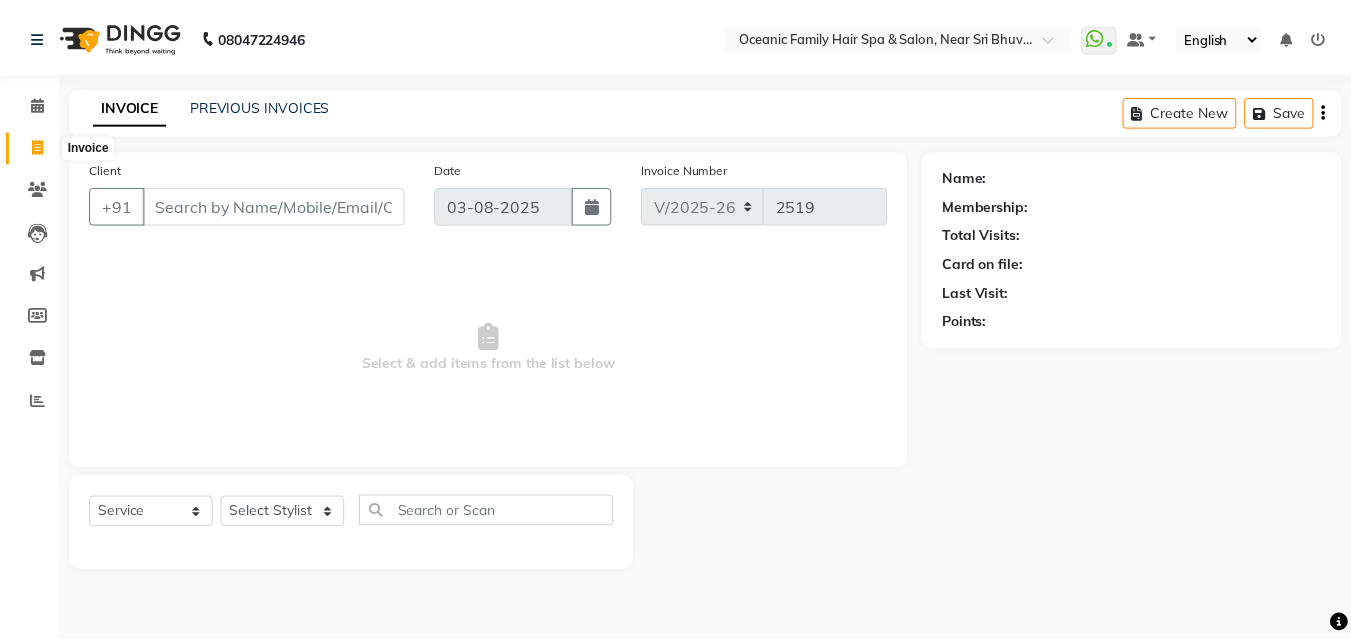 scroll, scrollTop: 0, scrollLeft: 0, axis: both 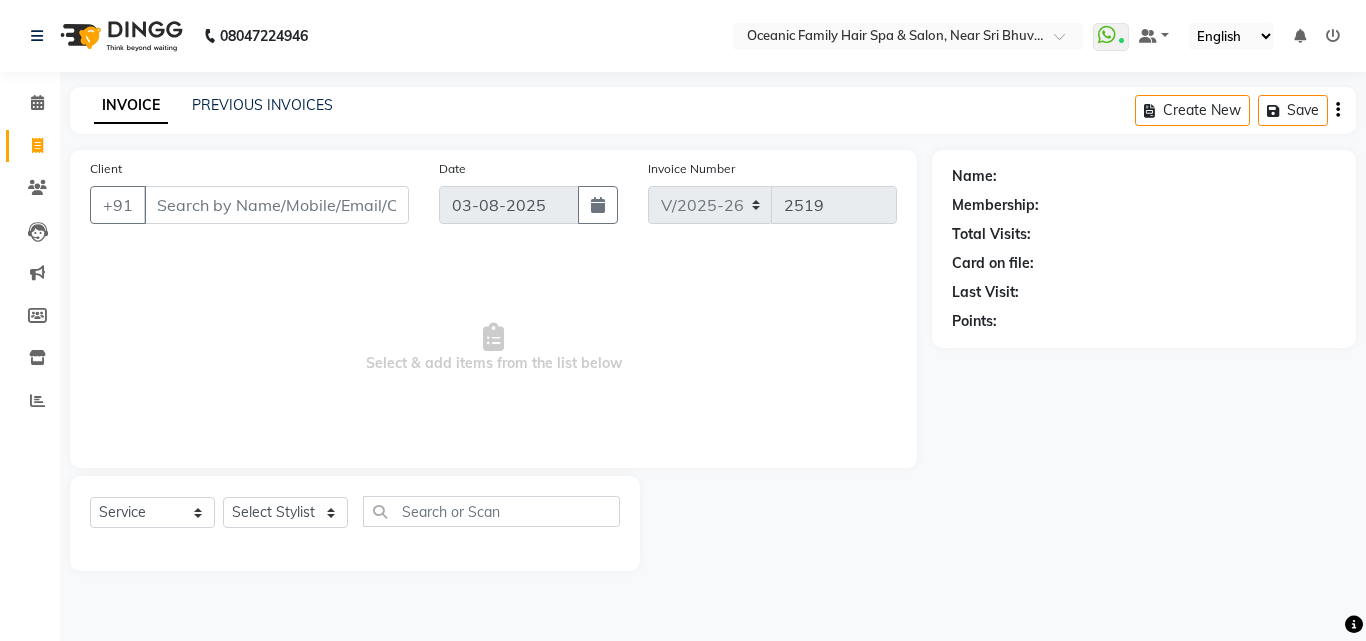click on "Client" at bounding box center [276, 205] 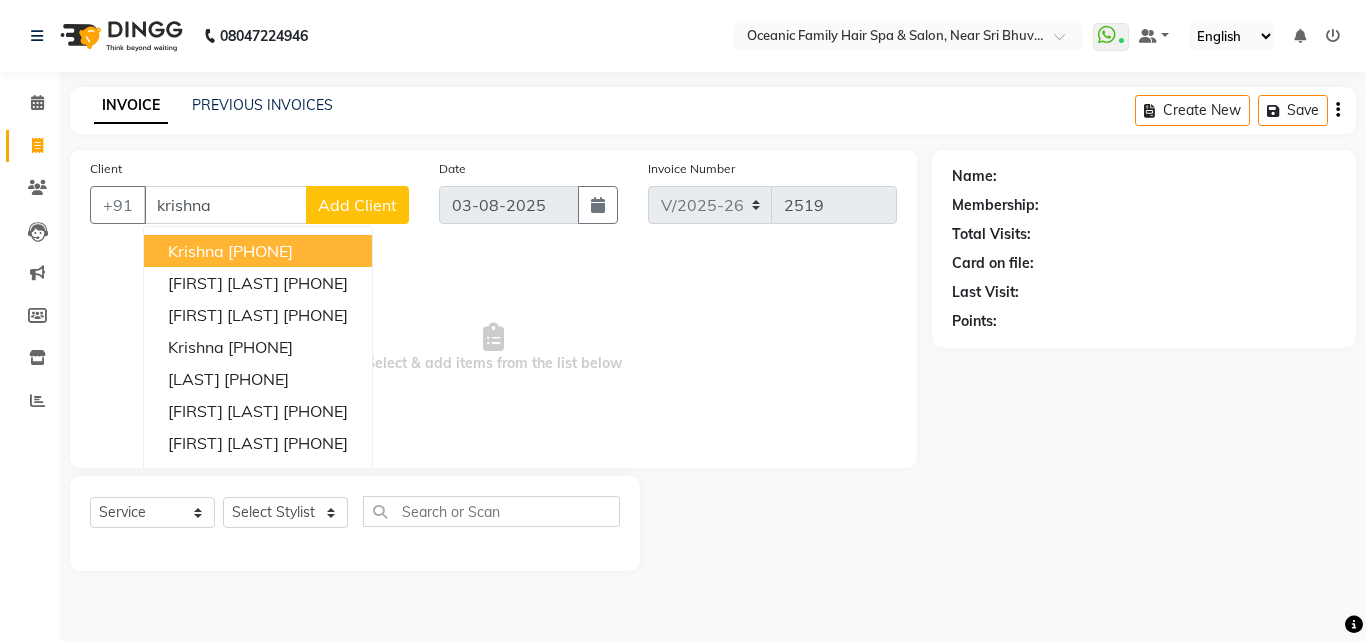 click on "krishna" at bounding box center (225, 205) 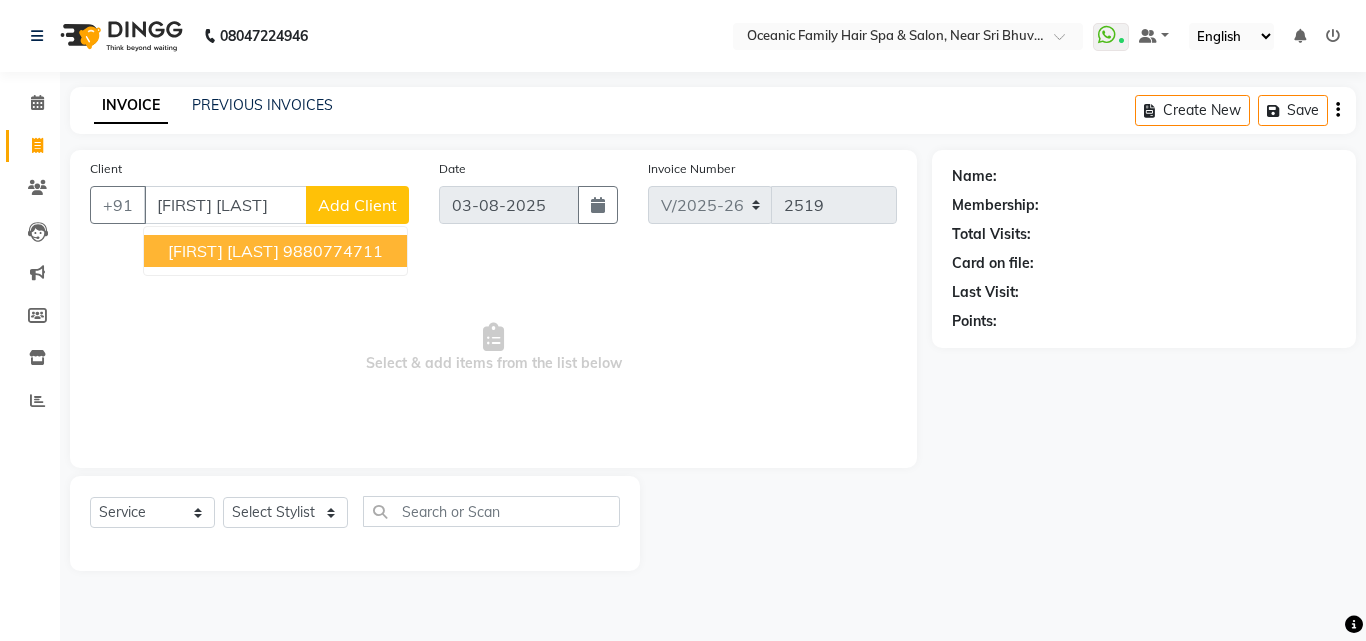 click on "9880774711" at bounding box center (333, 251) 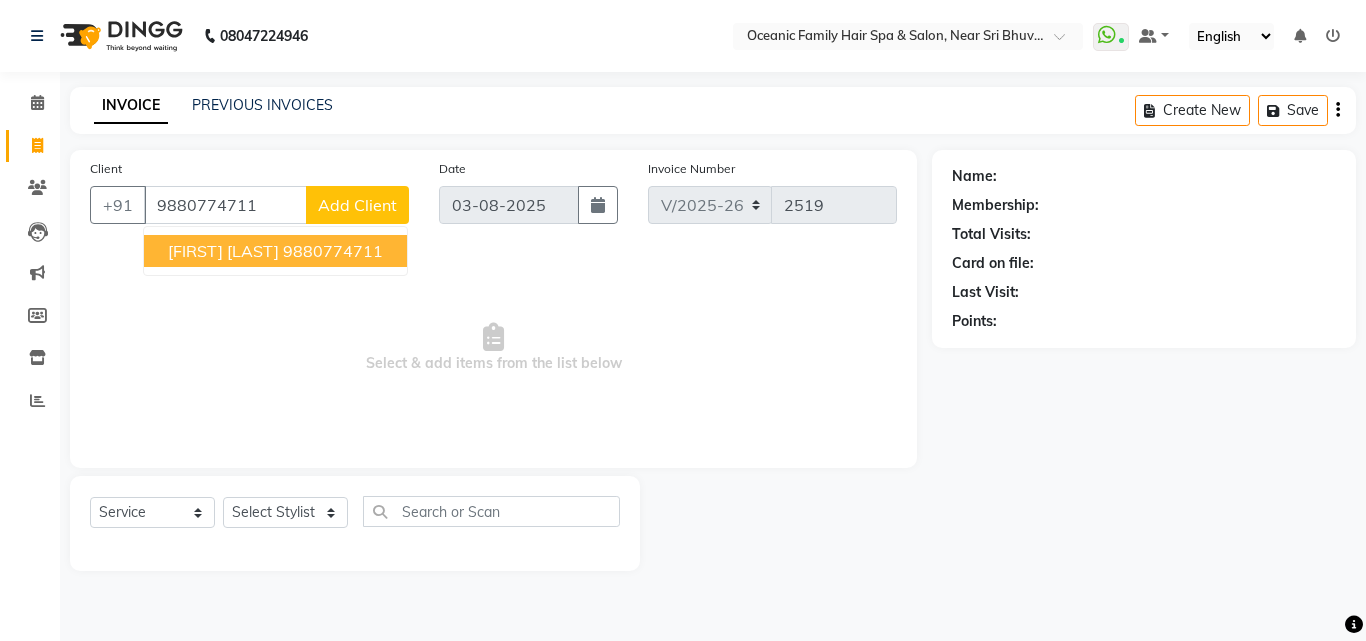 type on "9880774711" 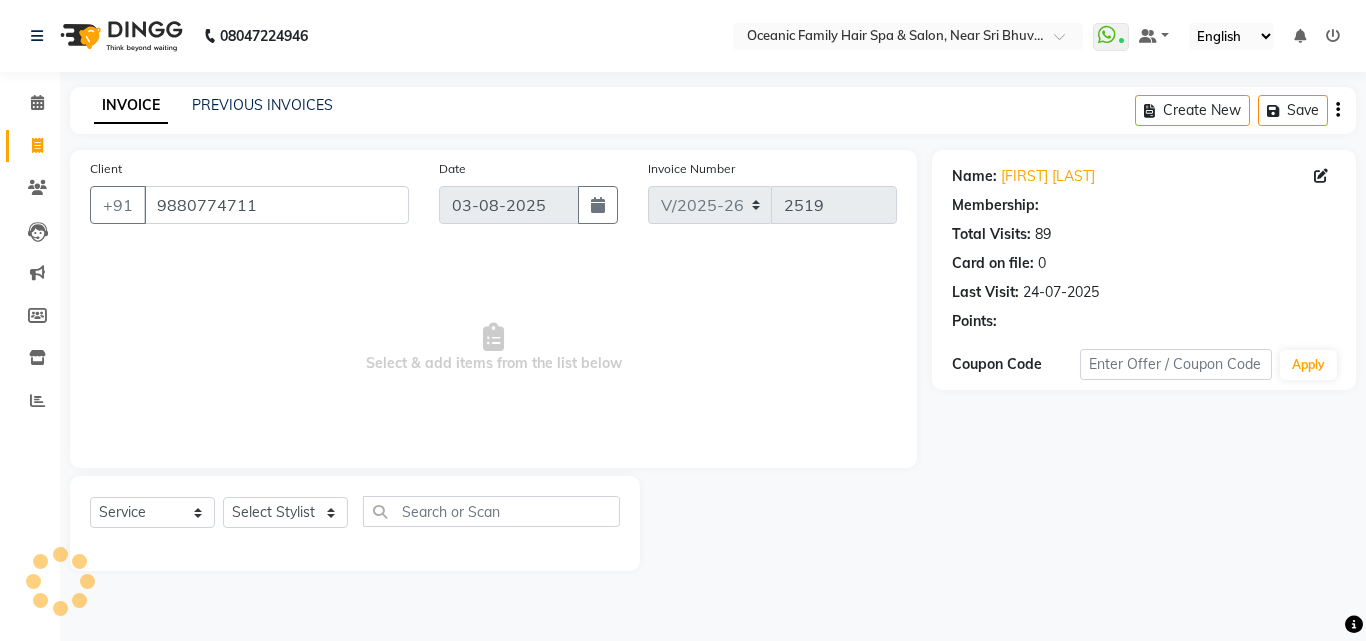 select on "1: Object" 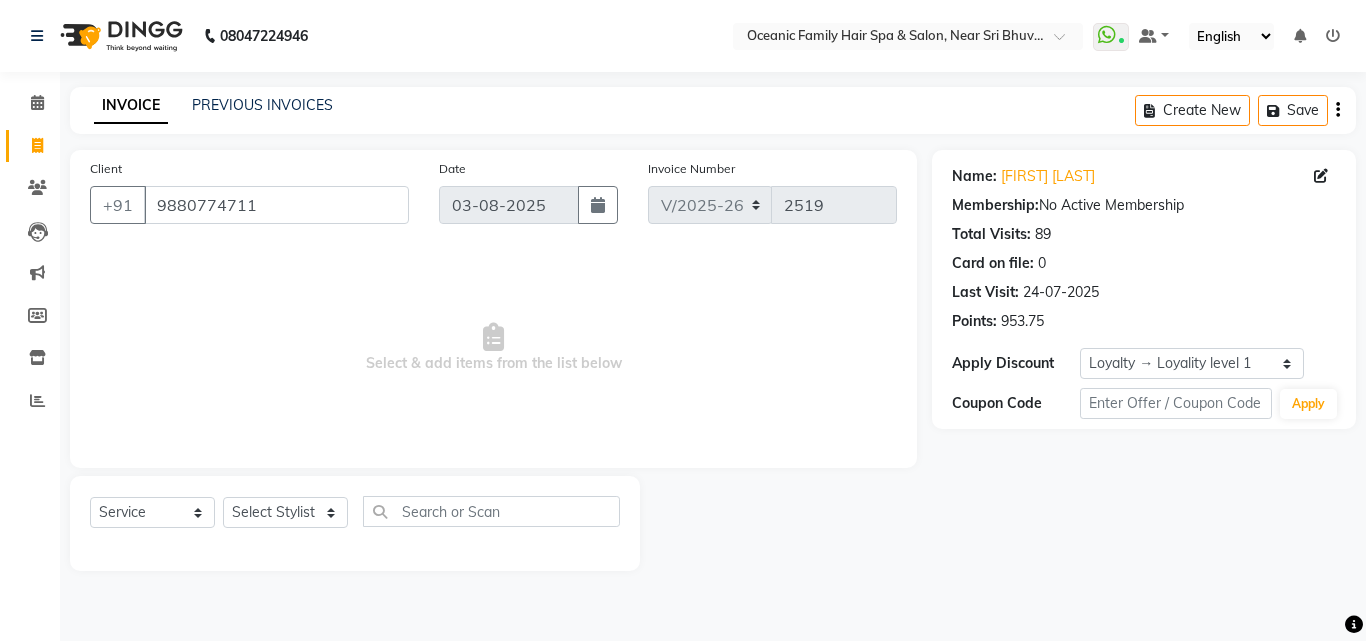 click on "Select  Service  Product  Membership  Package VoucherPrepaid Gift Card  Select Stylist [LAST] [LAST] [LAST] [FIRST] [LAST] [LAST] [LAST] [LAST]" 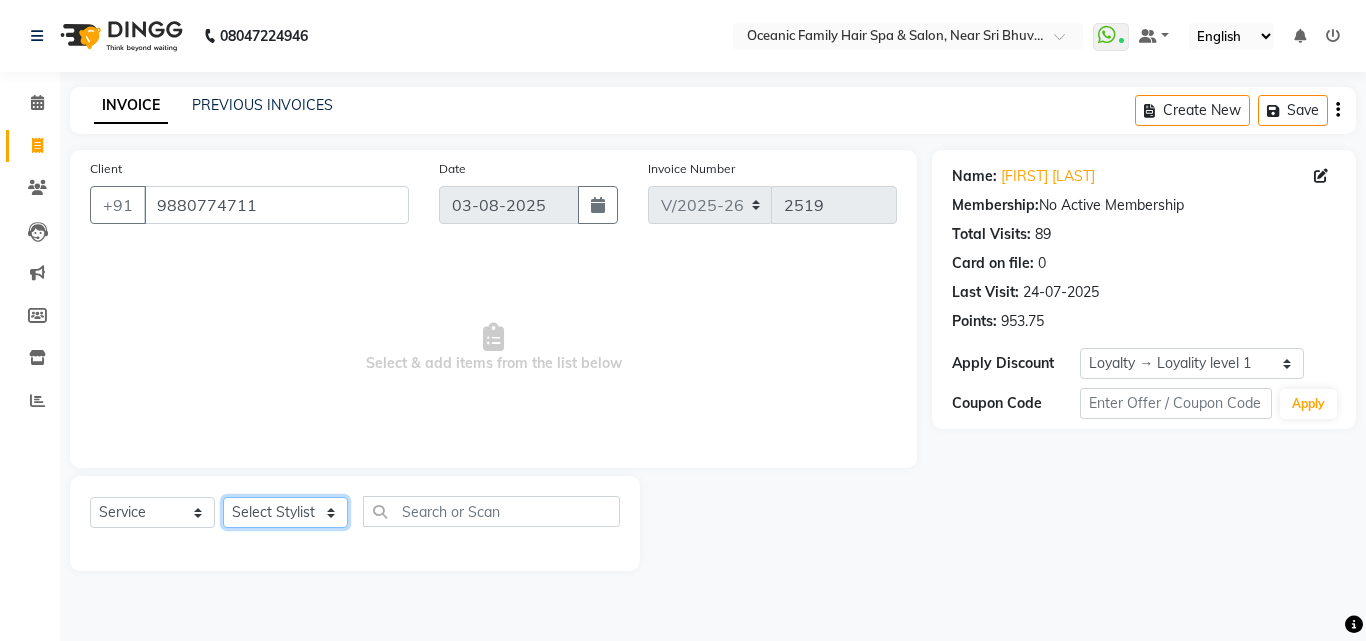 click on "Select Stylist [LAST] [LAST] [LAST] [FIRST] [LAST] [LAST] [LAST] [LAST]" 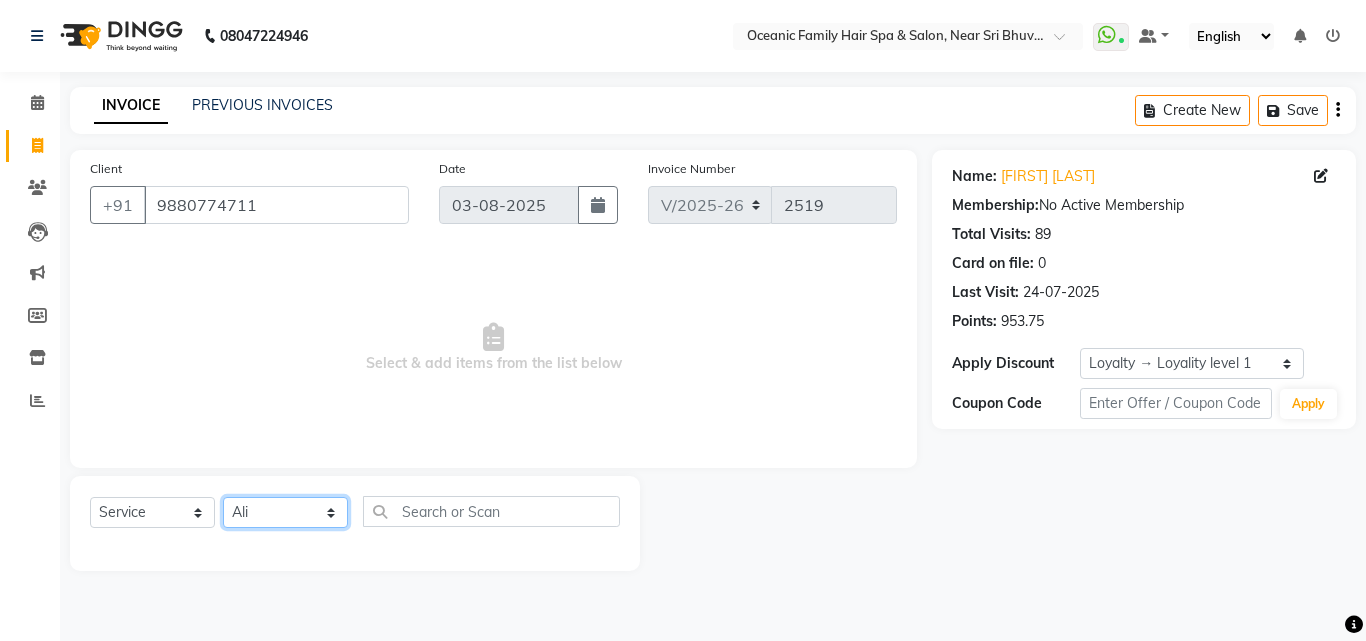 click on "Select Stylist [LAST] [LAST] [LAST] [FIRST] [LAST] [LAST] [LAST] [LAST]" 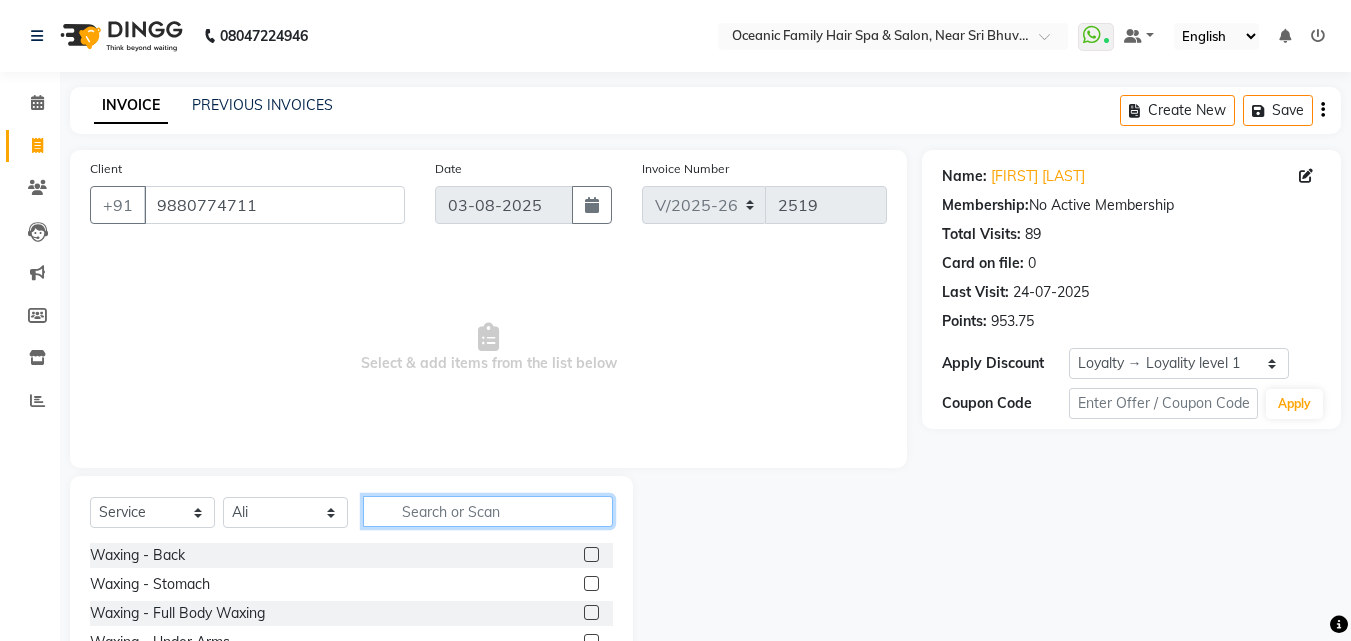 click 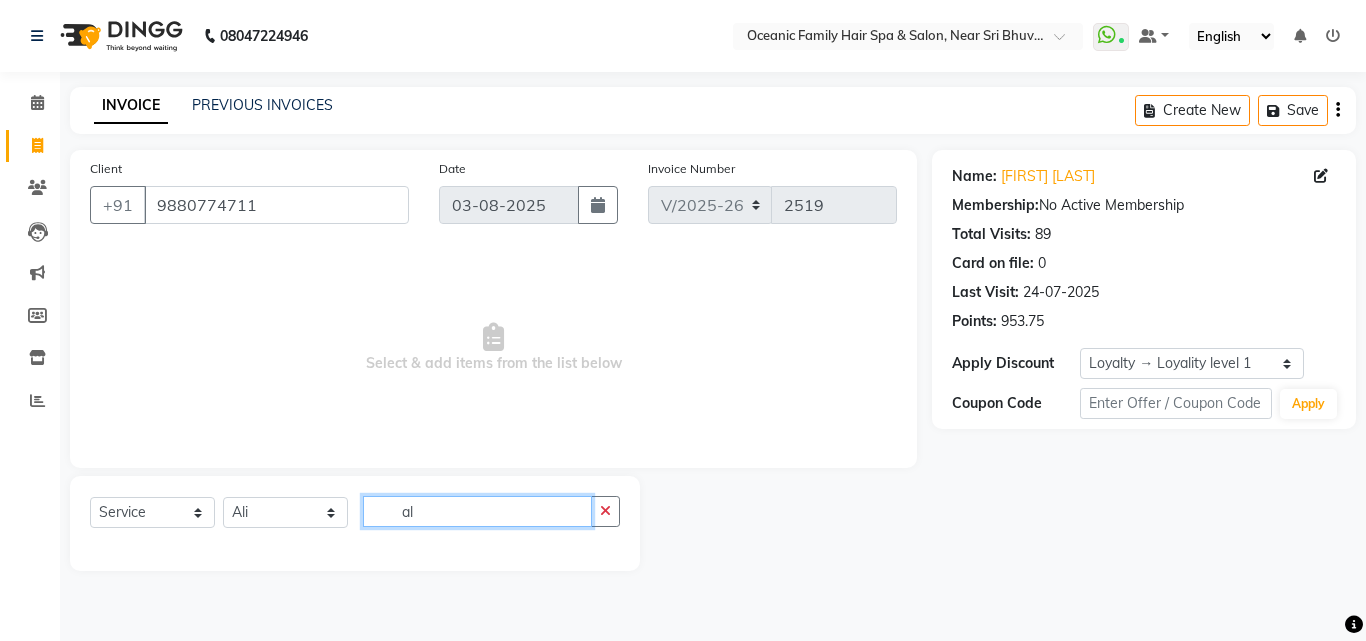 type on "a" 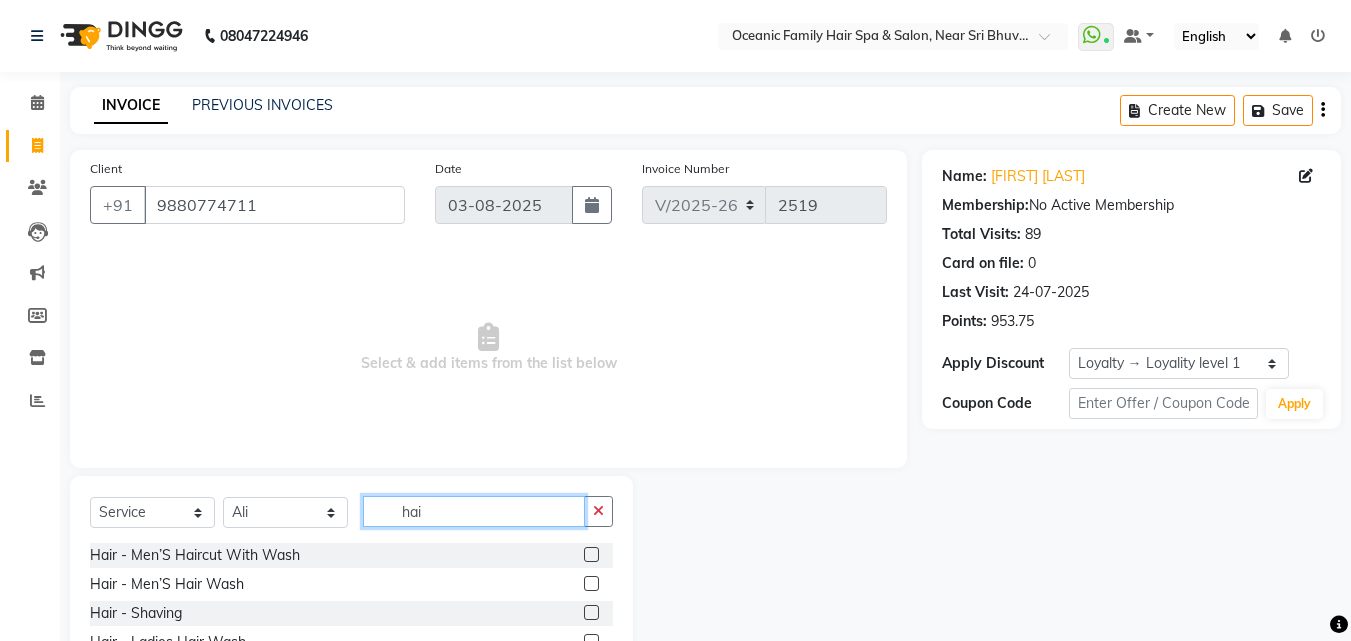 type on "hai" 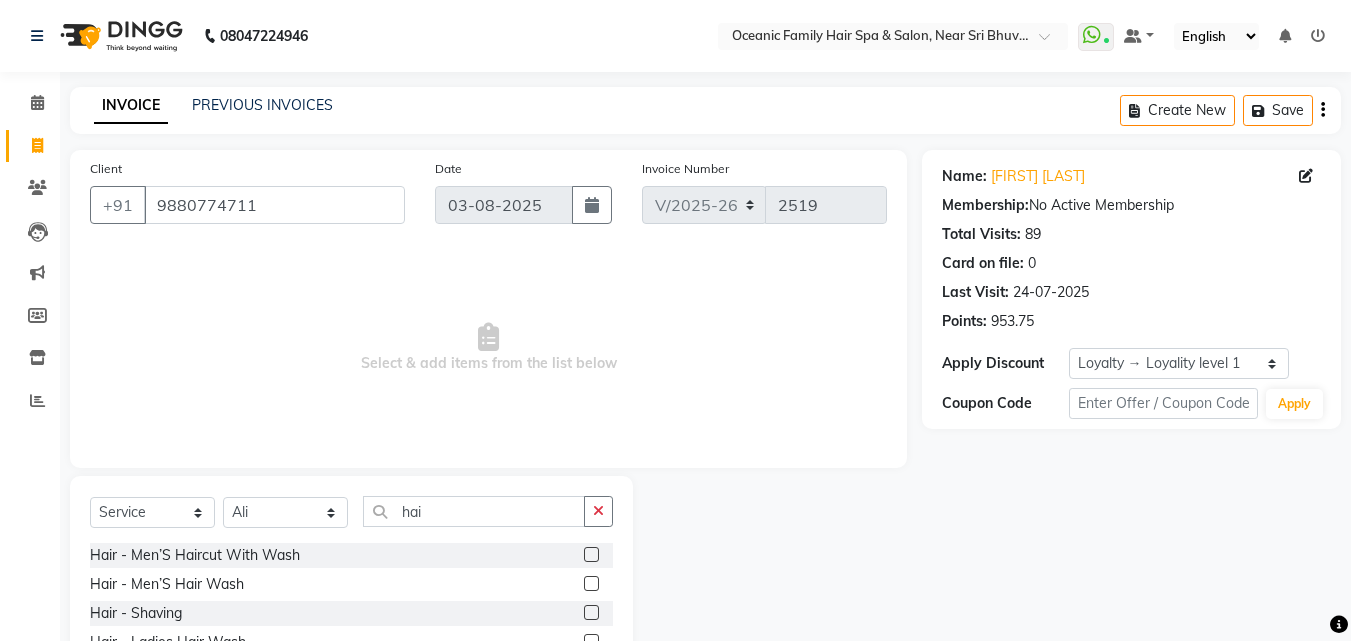 click 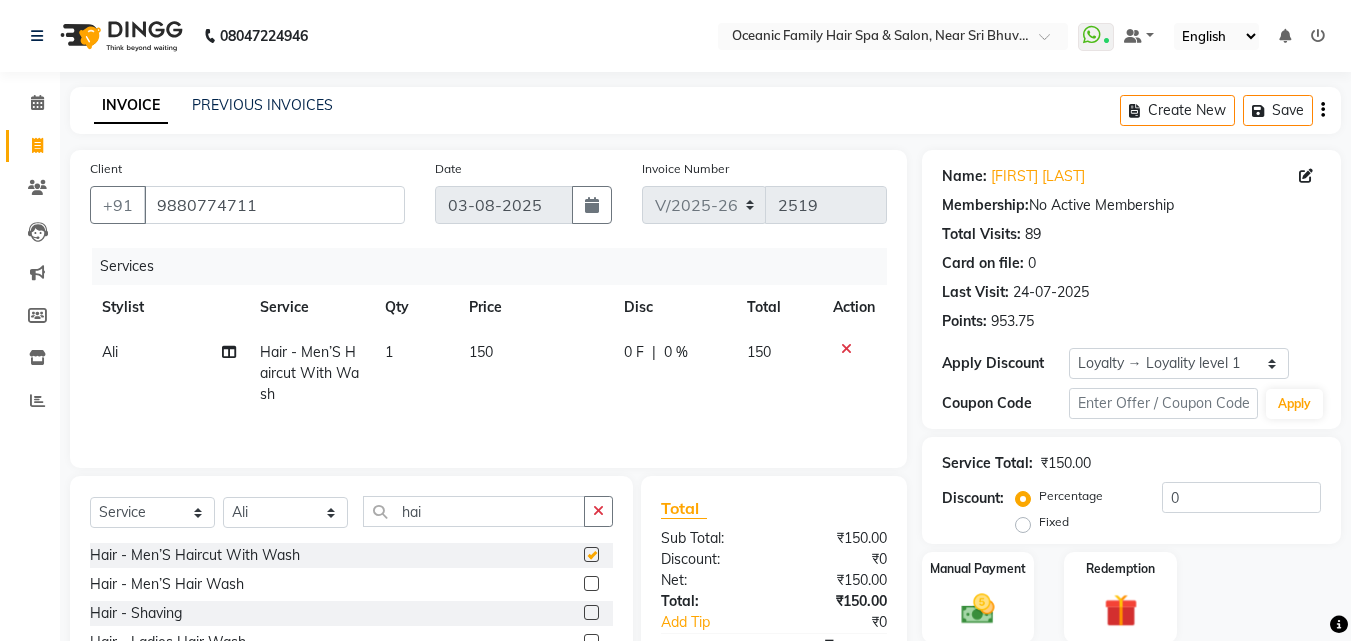 checkbox on "false" 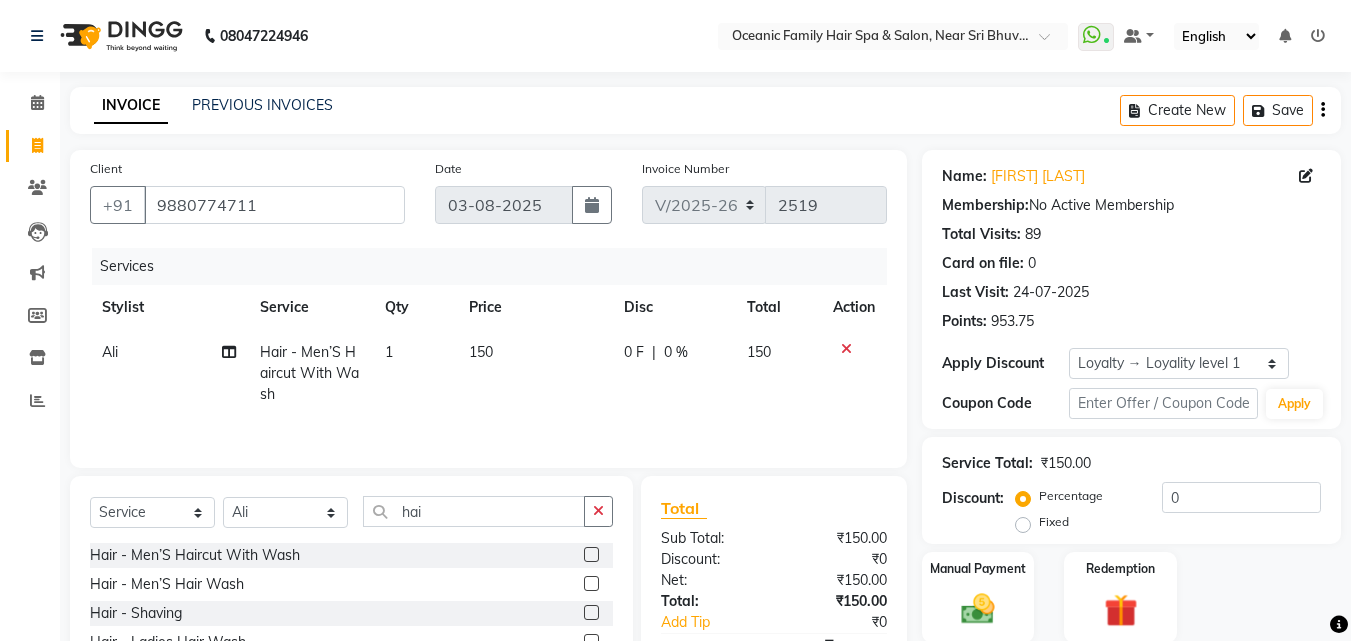 click 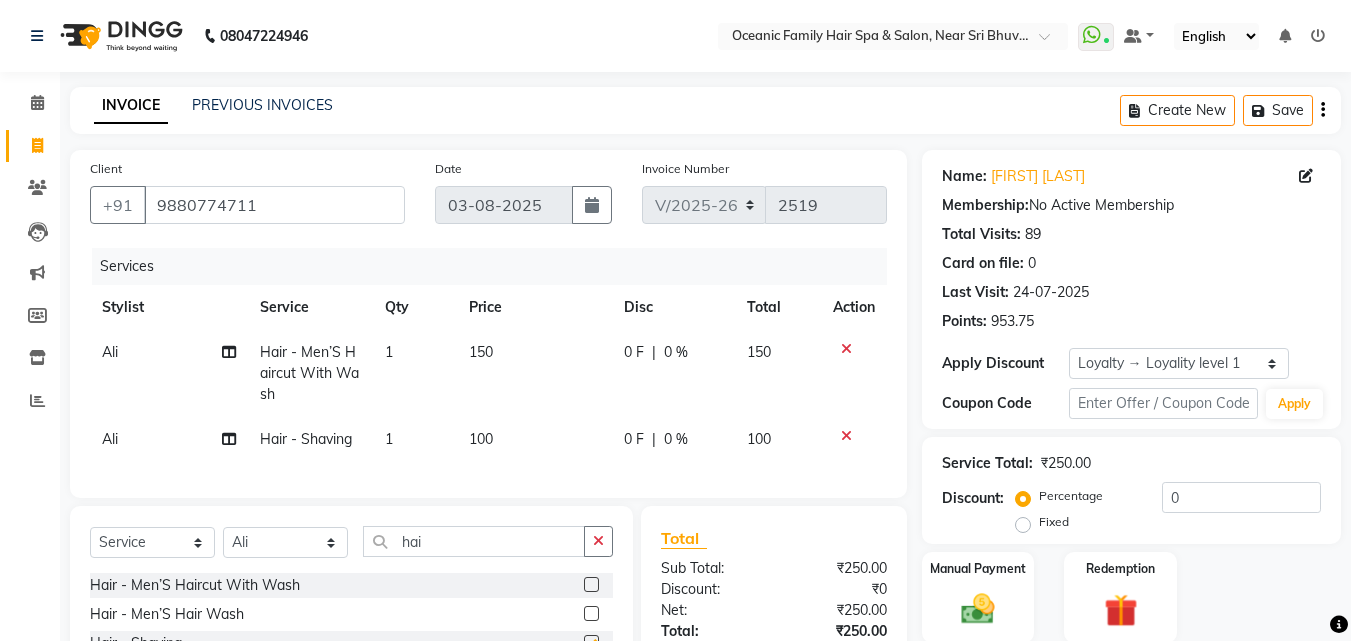 checkbox on "false" 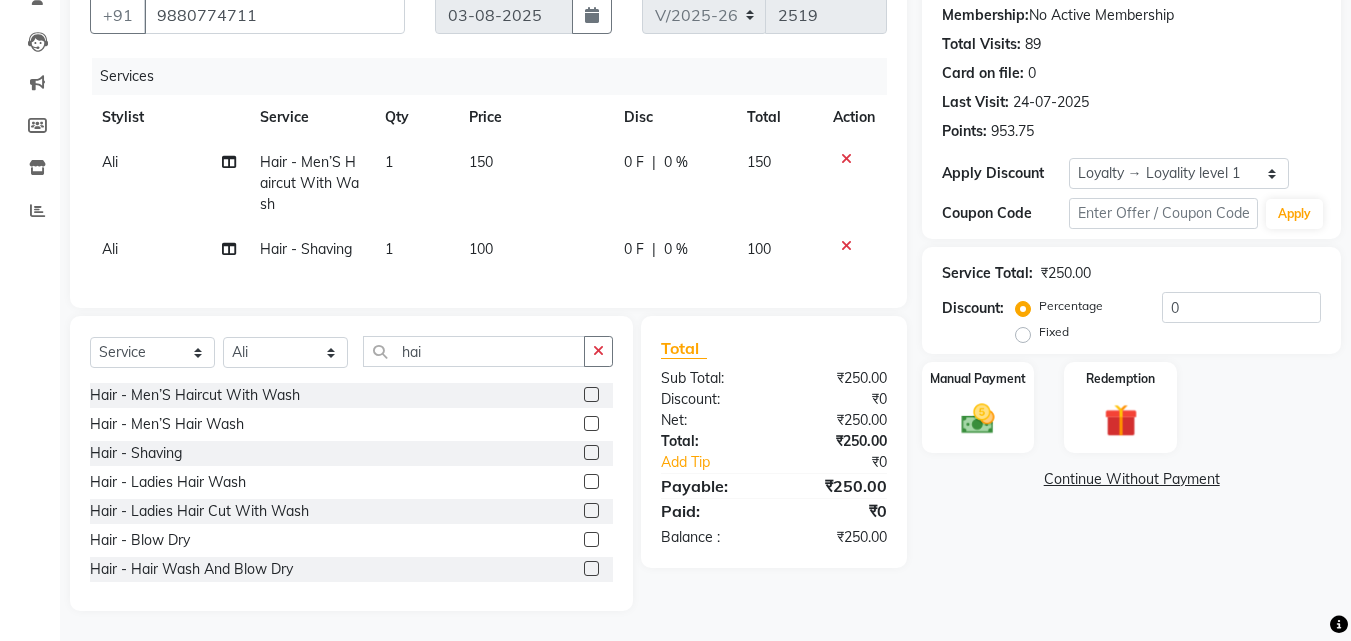 scroll, scrollTop: 205, scrollLeft: 0, axis: vertical 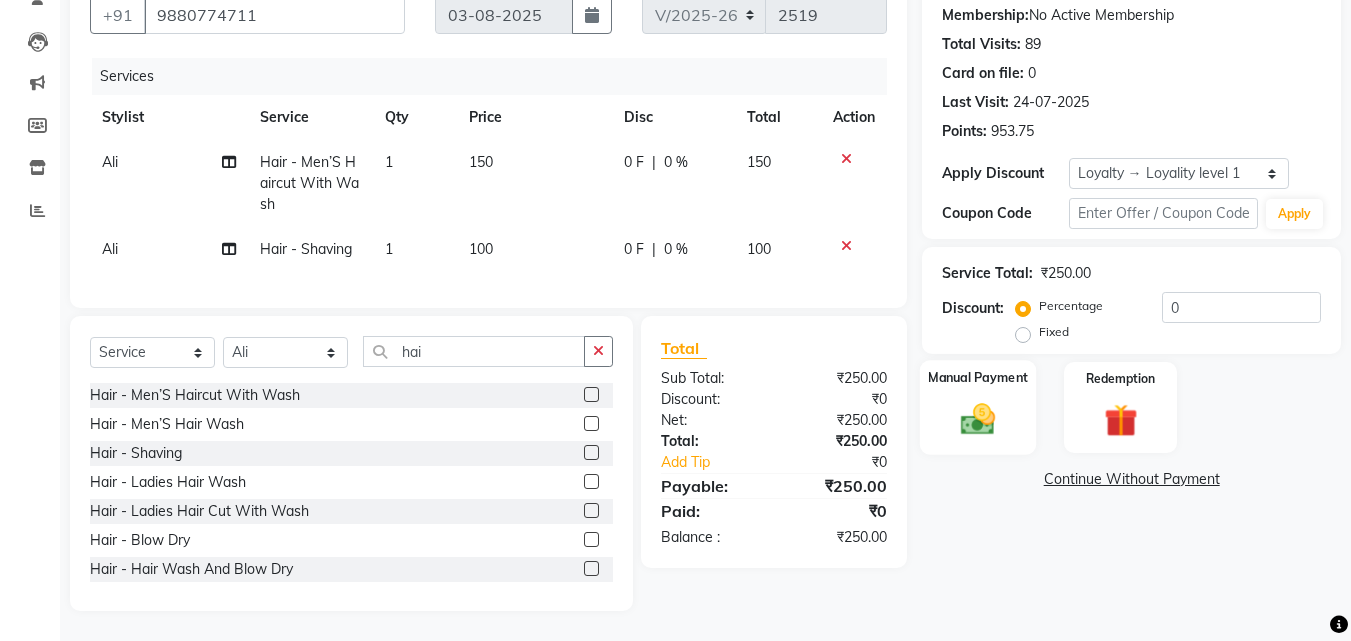 click 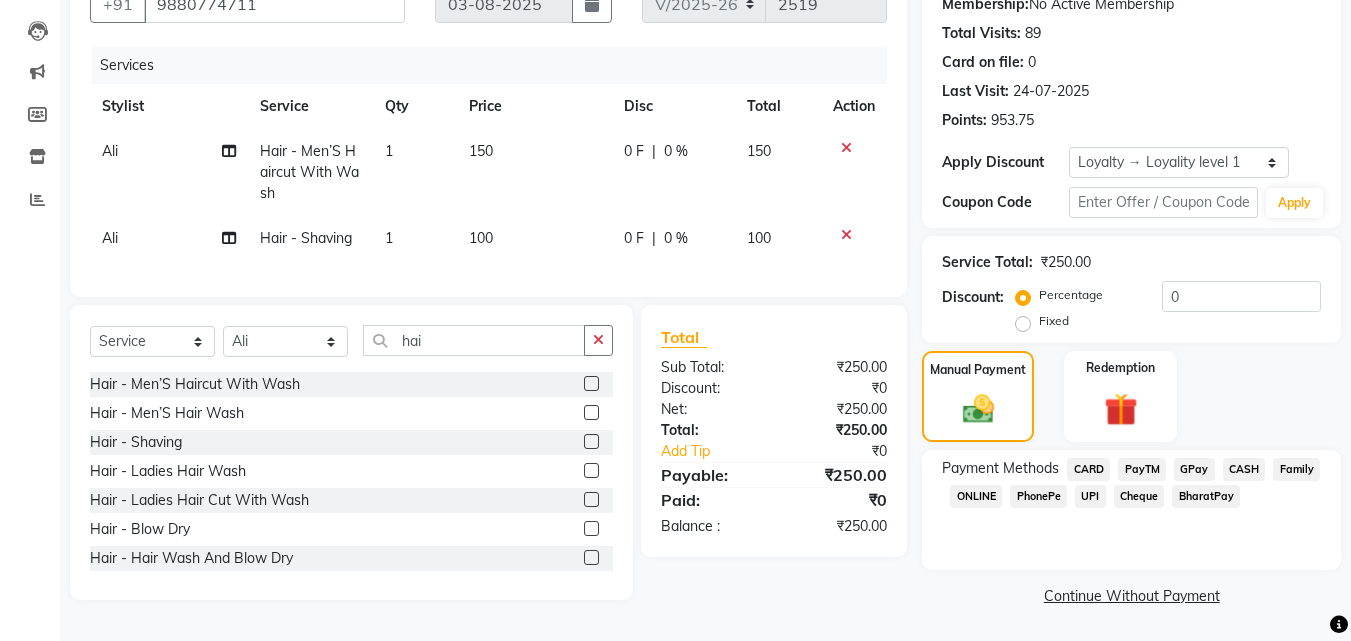 click on "CASH" 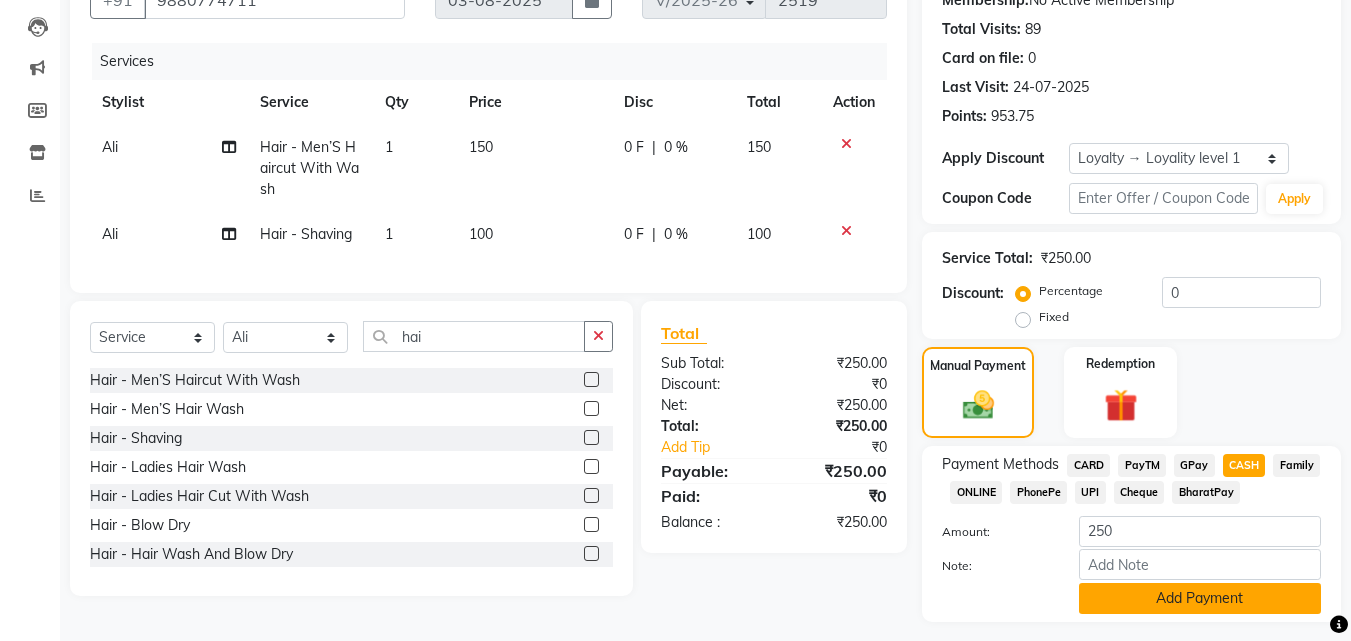 click on "Add Payment" 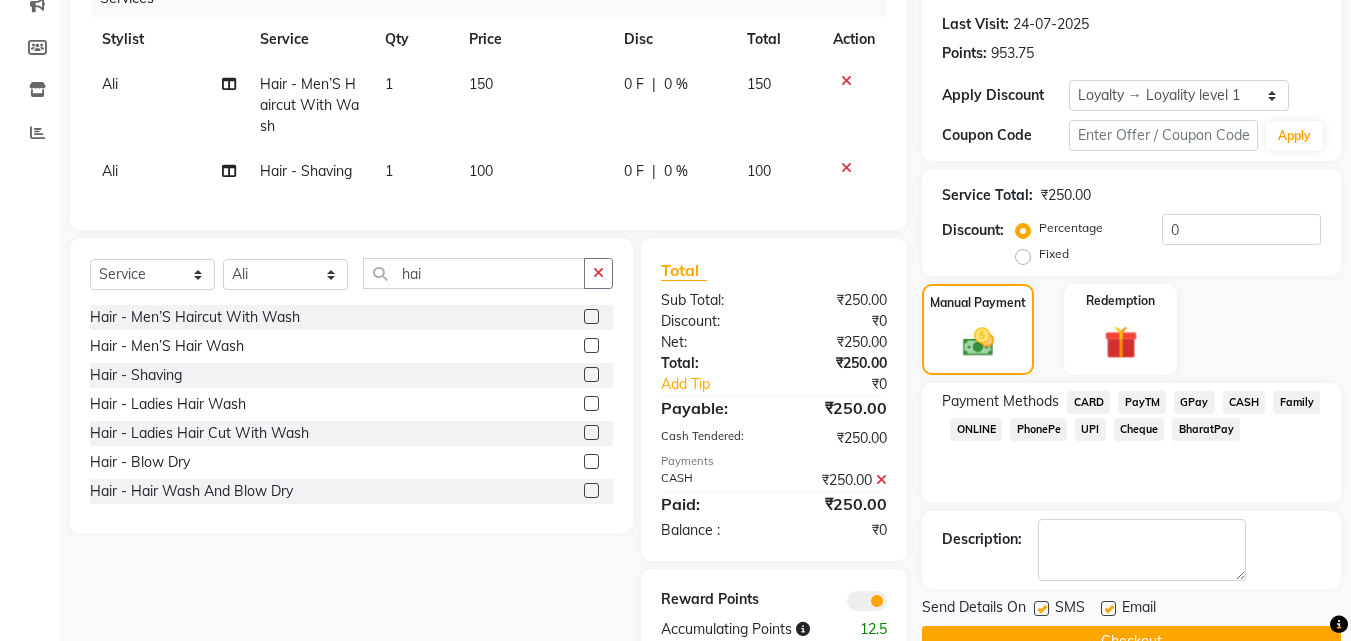 scroll, scrollTop: 332, scrollLeft: 0, axis: vertical 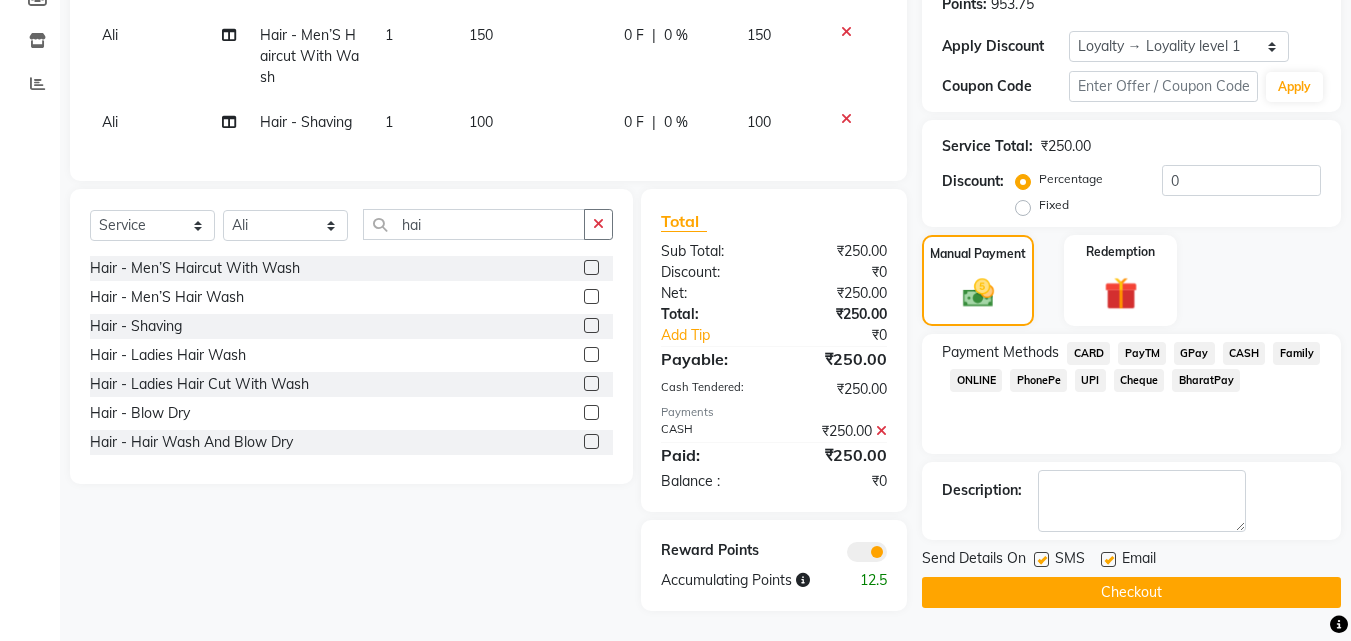 click on "Checkout" 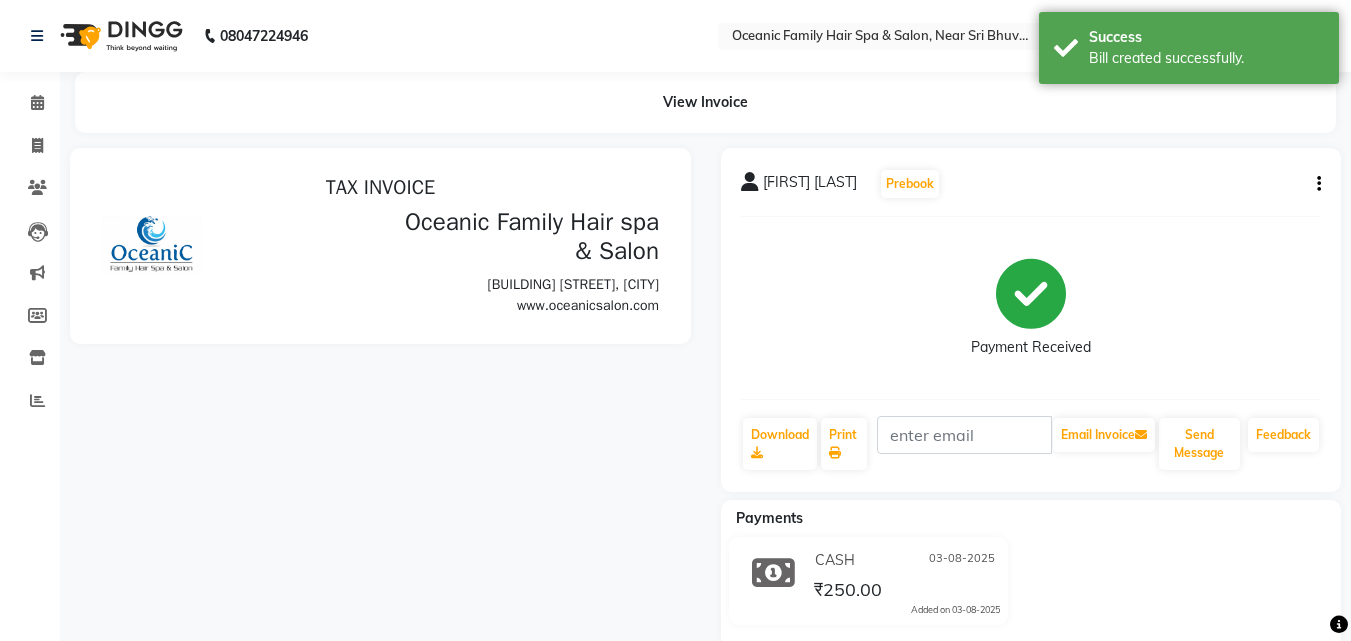 scroll, scrollTop: 0, scrollLeft: 0, axis: both 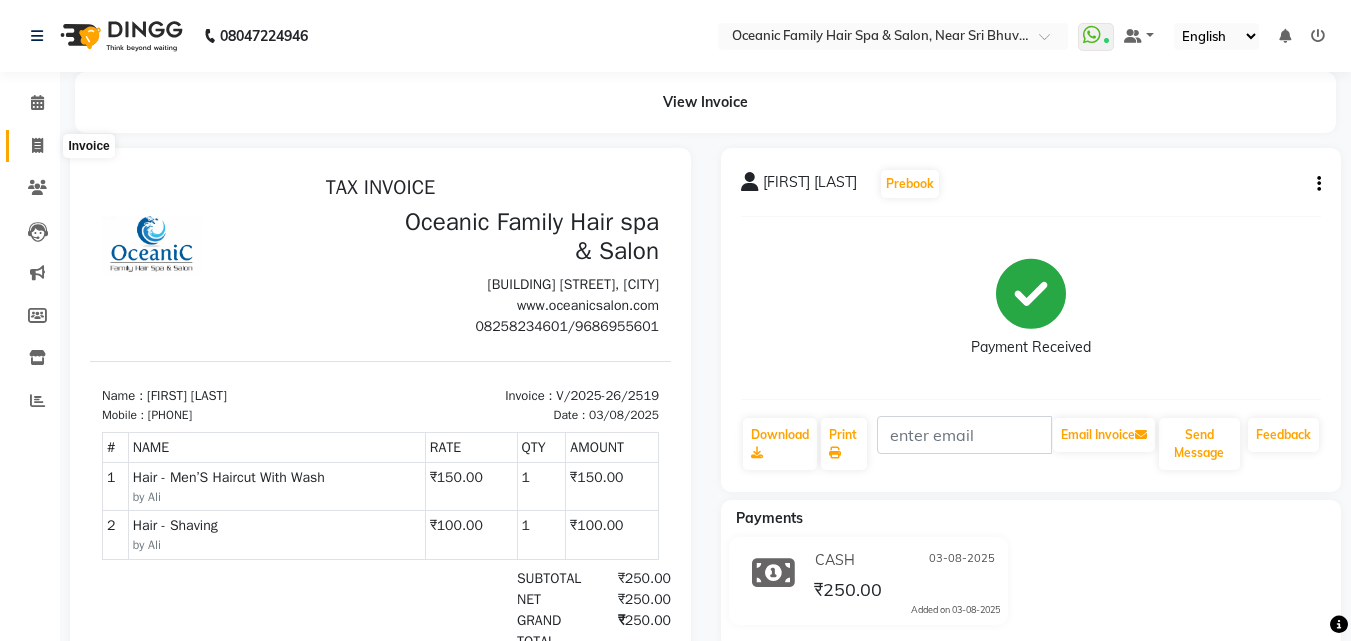 click 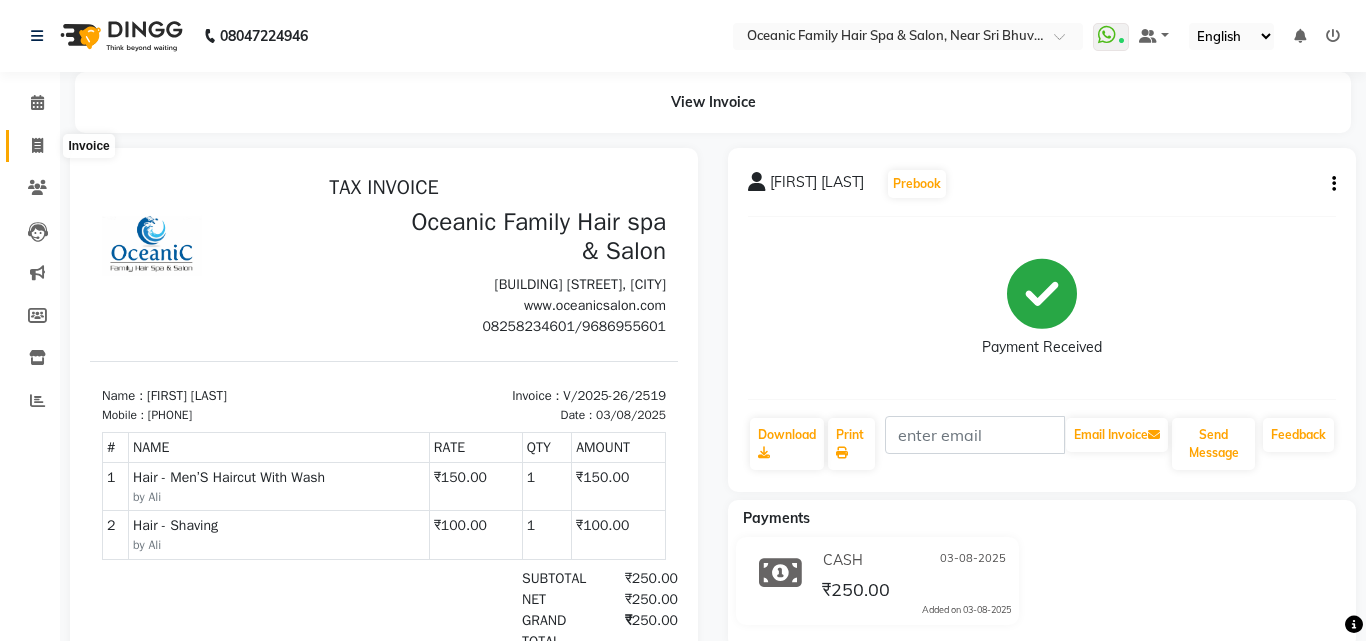 select on "service" 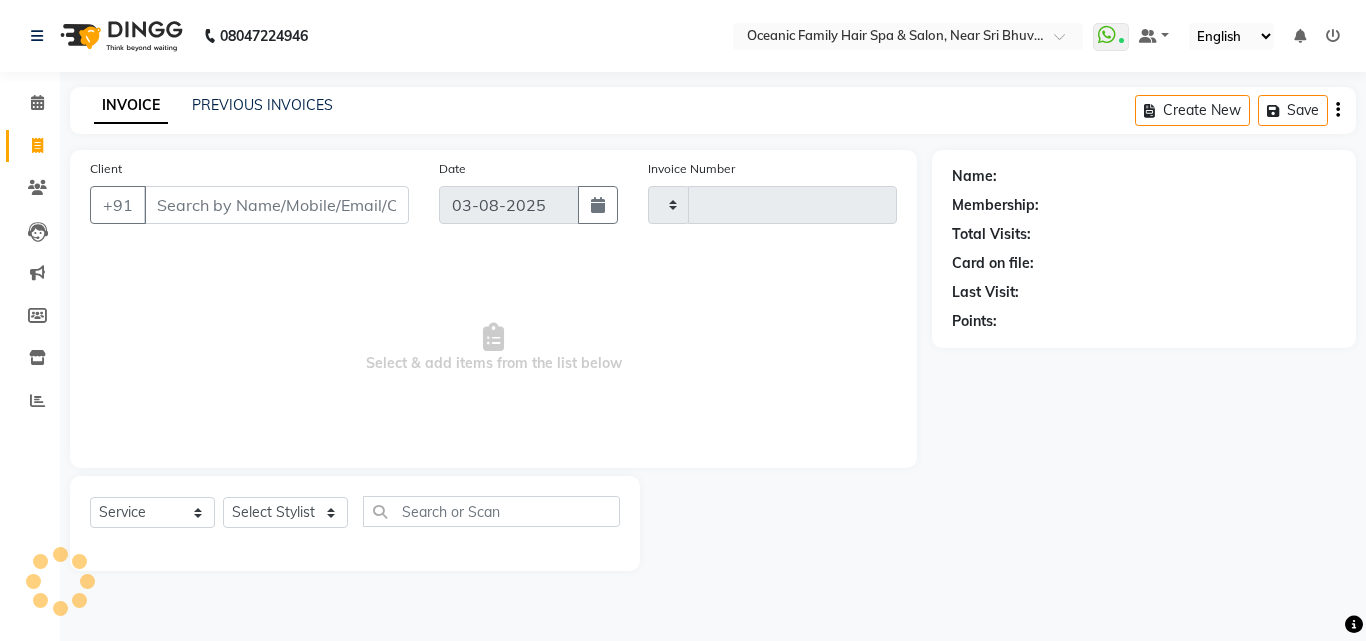 type on "2520" 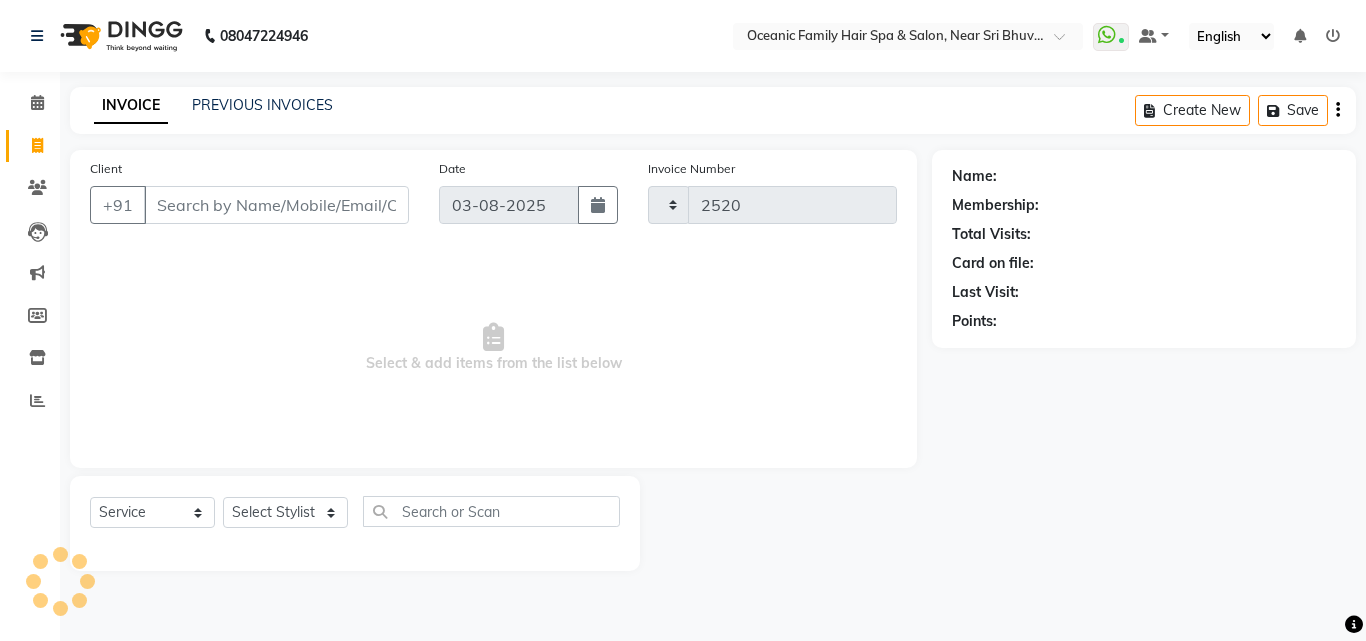 select on "4366" 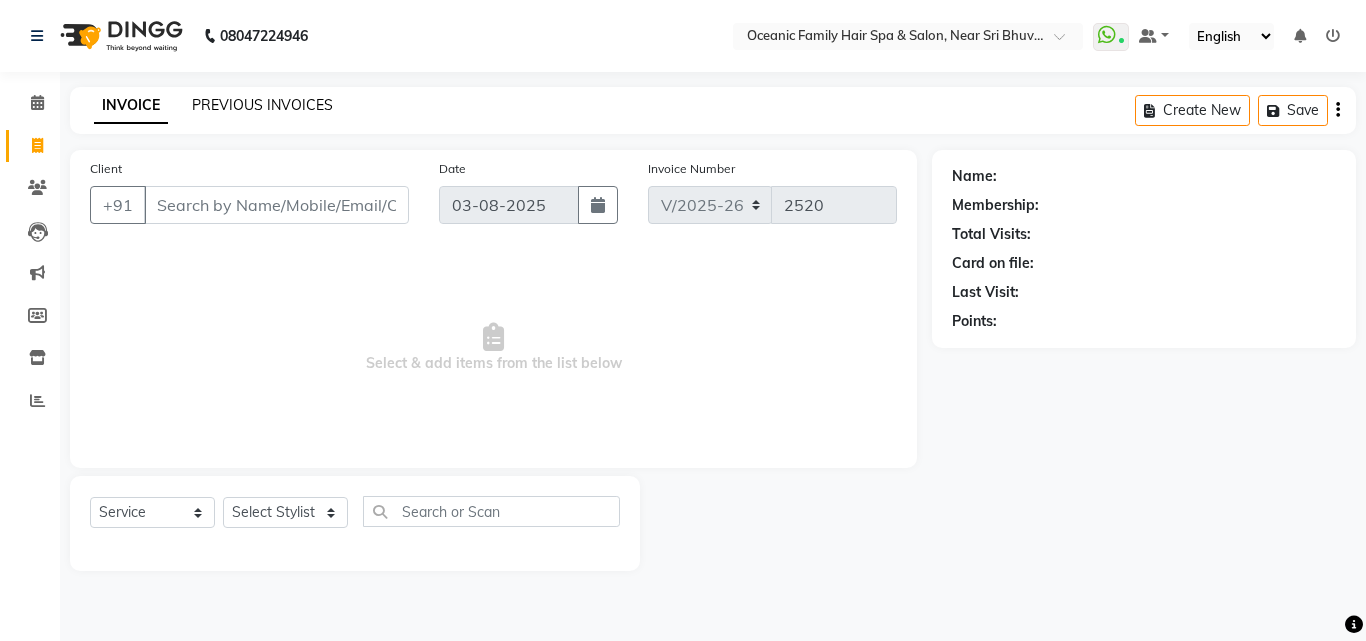 click on "PREVIOUS INVOICES" 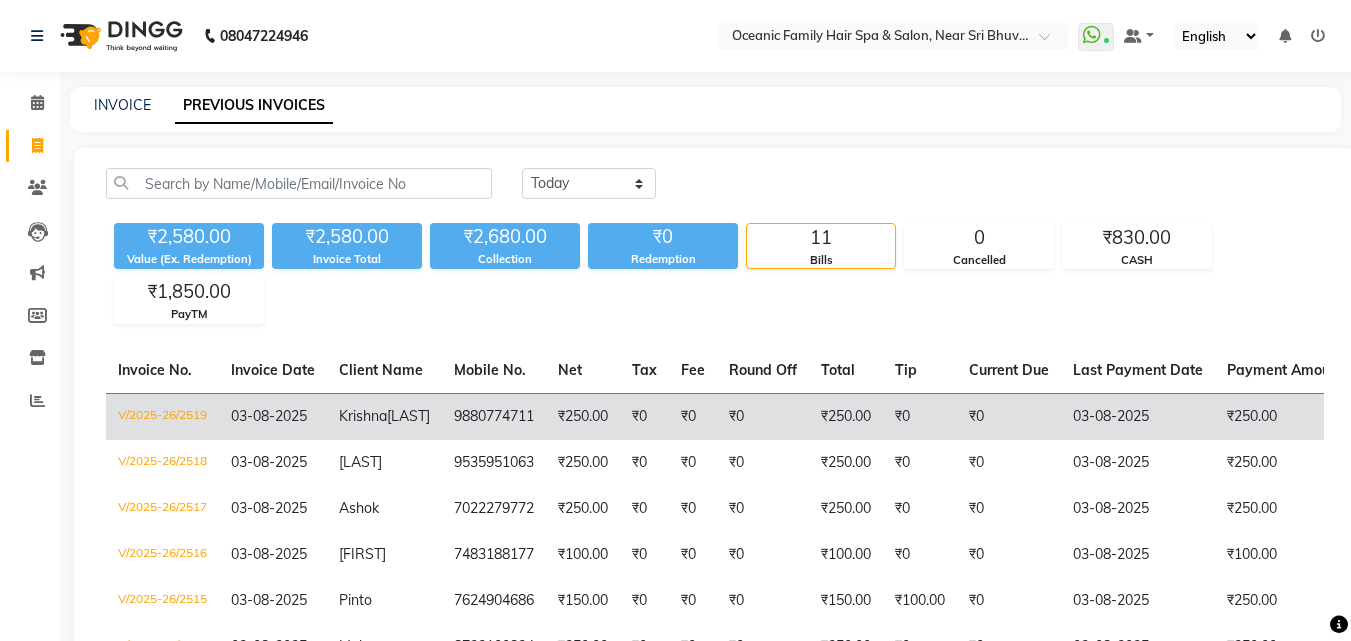 click on "[LAST]" 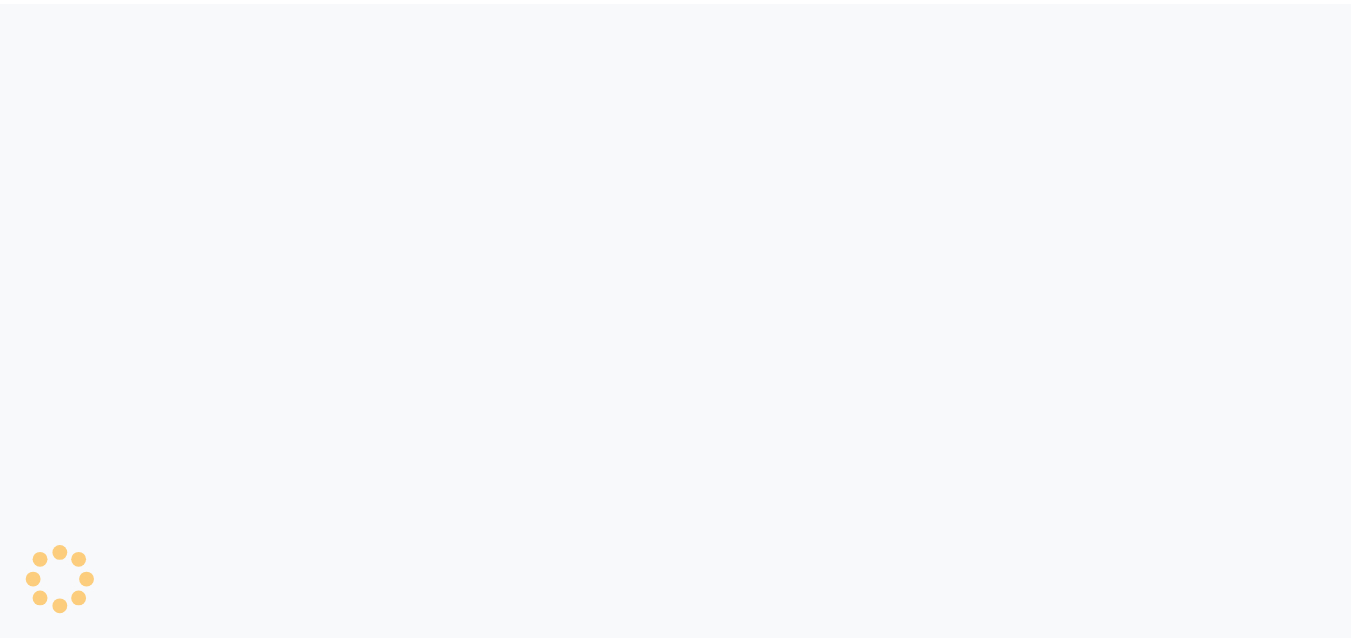 scroll, scrollTop: 0, scrollLeft: 0, axis: both 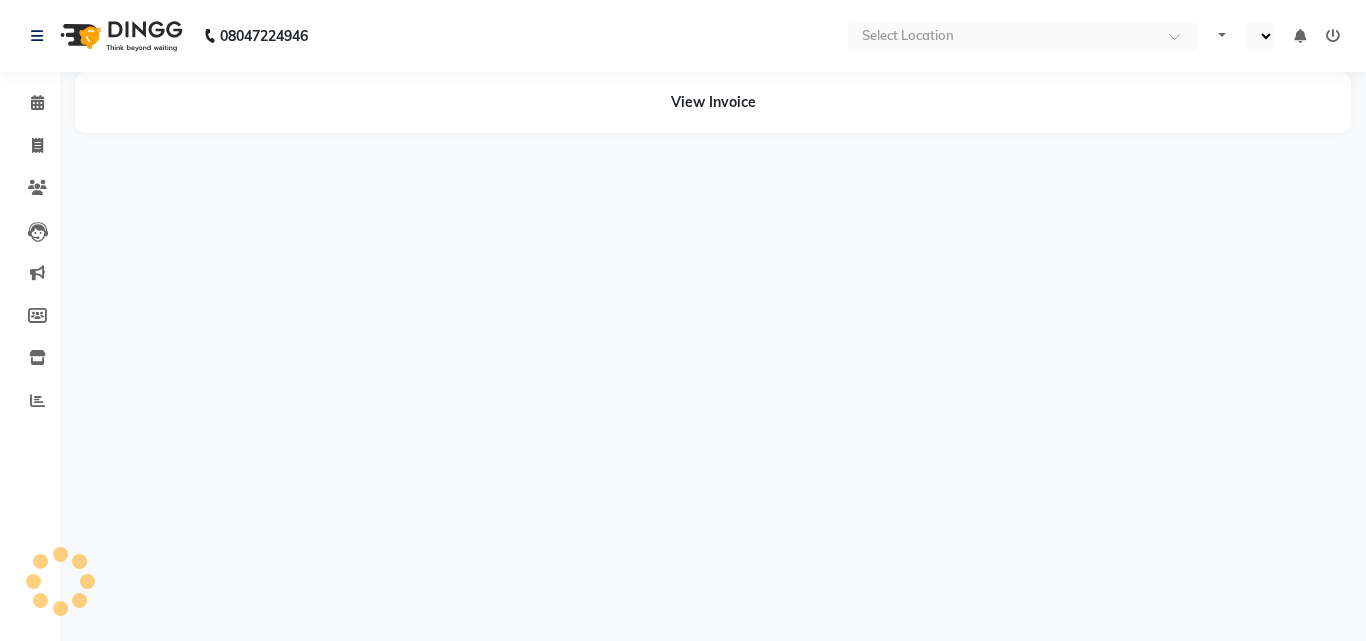 select on "en" 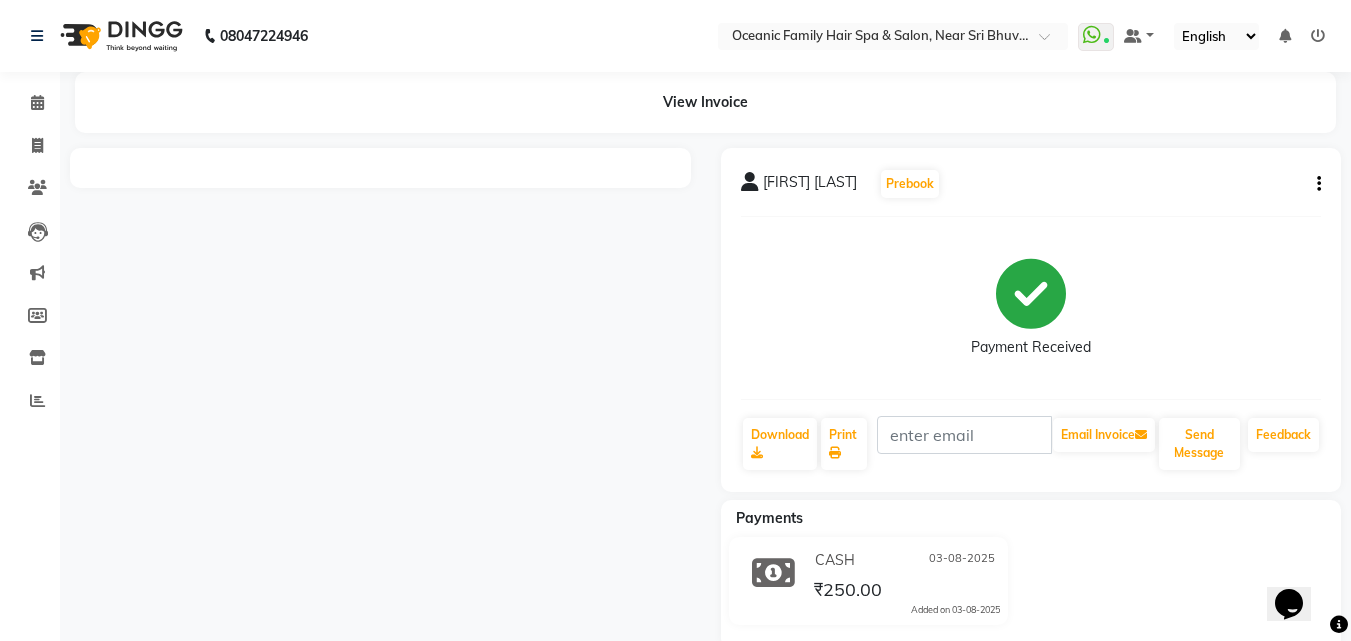 scroll, scrollTop: 0, scrollLeft: 0, axis: both 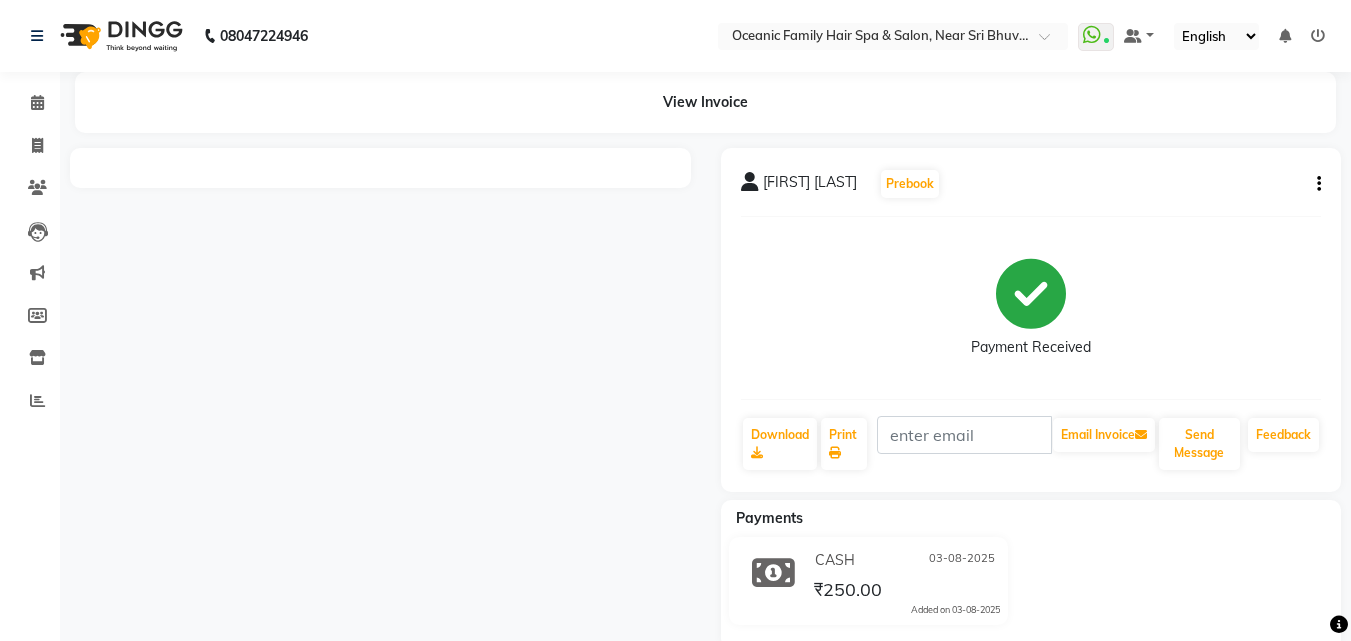 click at bounding box center (380, 398) 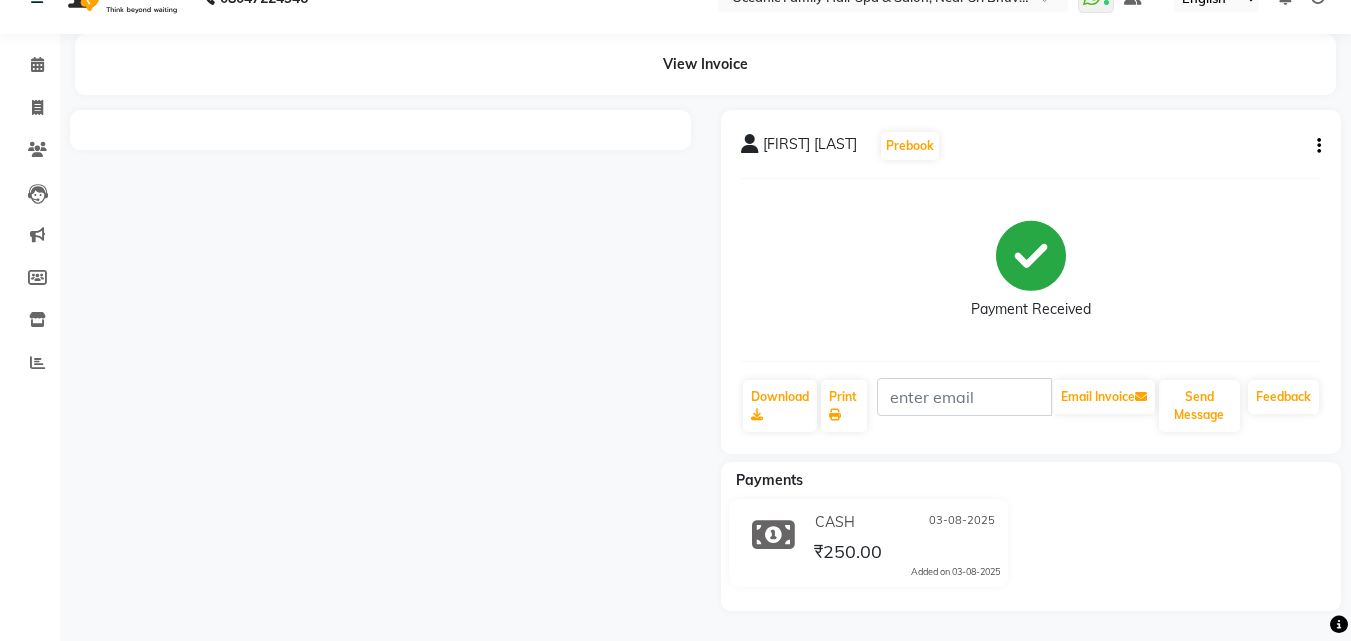 scroll, scrollTop: 0, scrollLeft: 0, axis: both 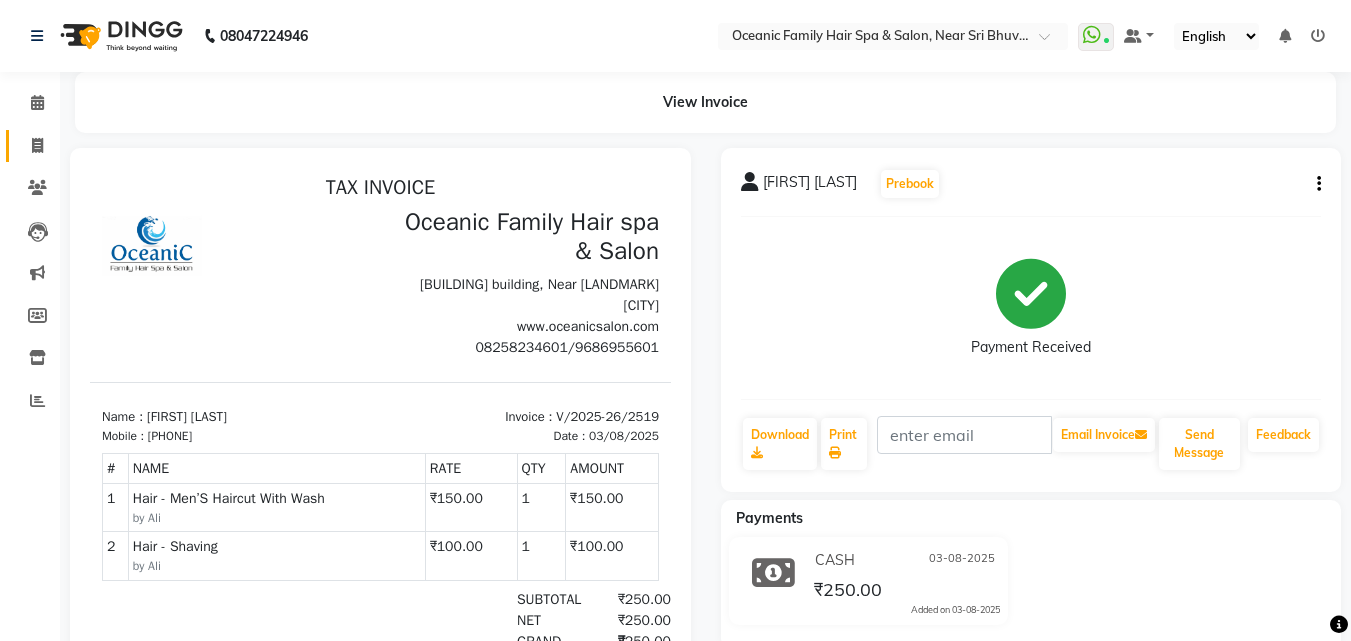 click 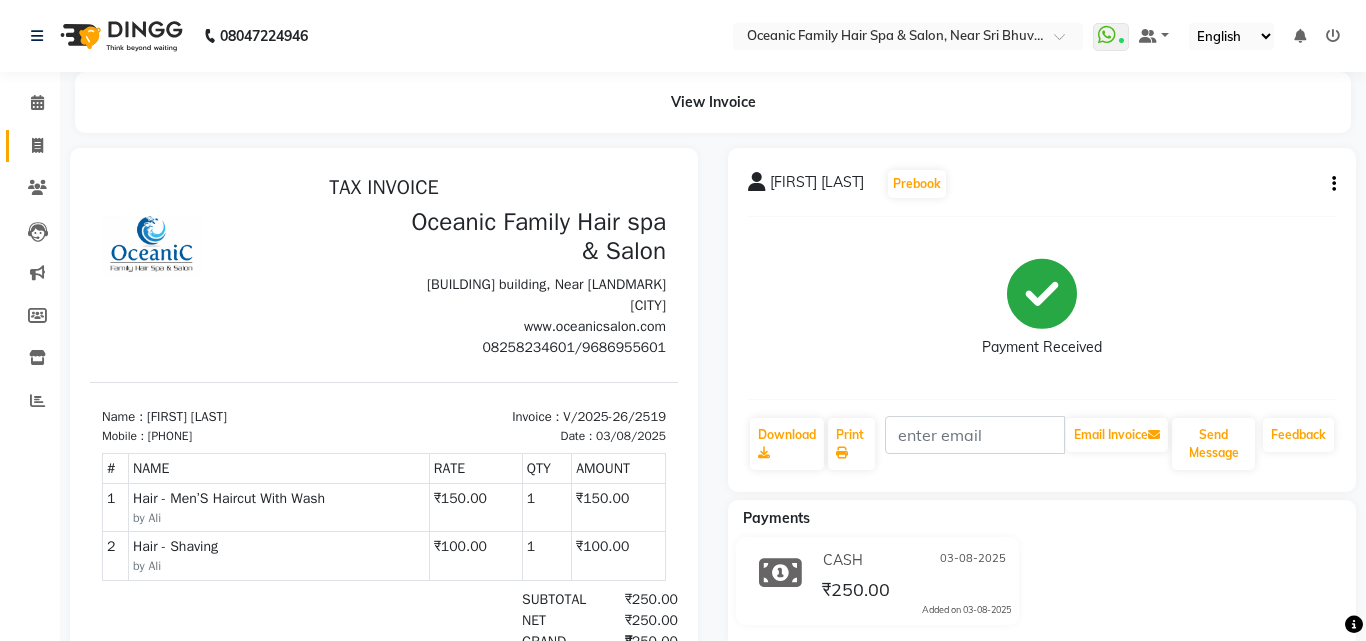select on "4366" 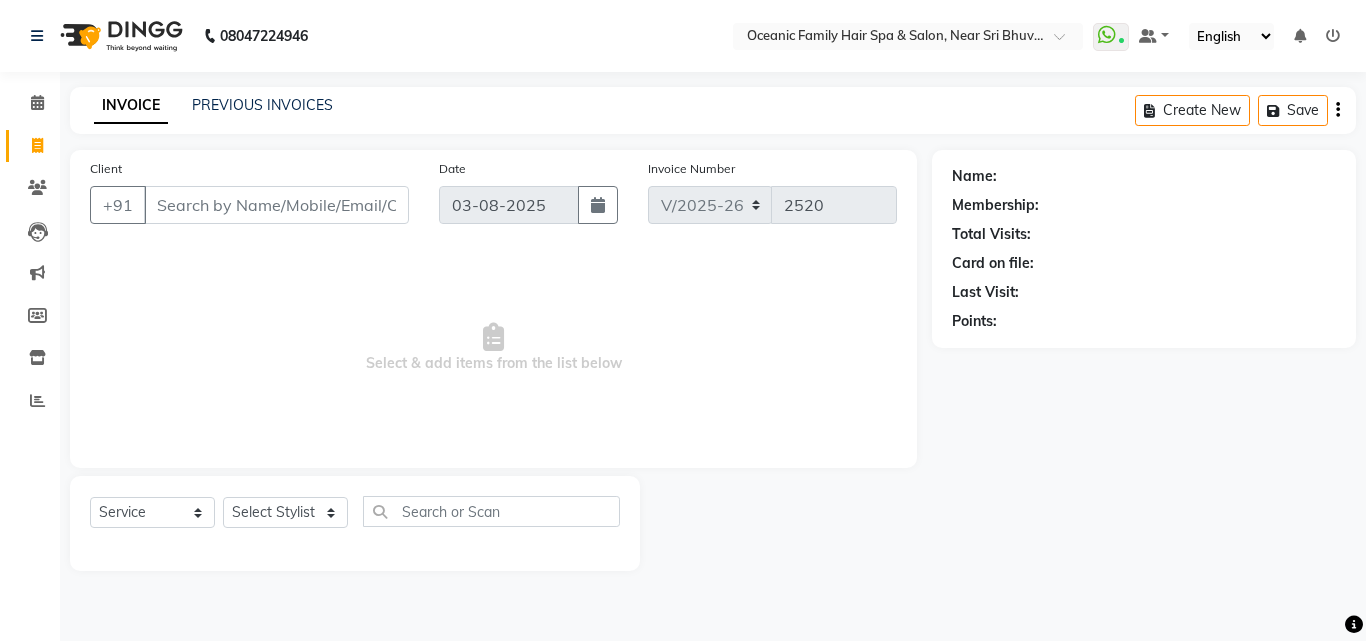 drag, startPoint x: 508, startPoint y: 33, endPoint x: 360, endPoint y: 290, distance: 296.56873 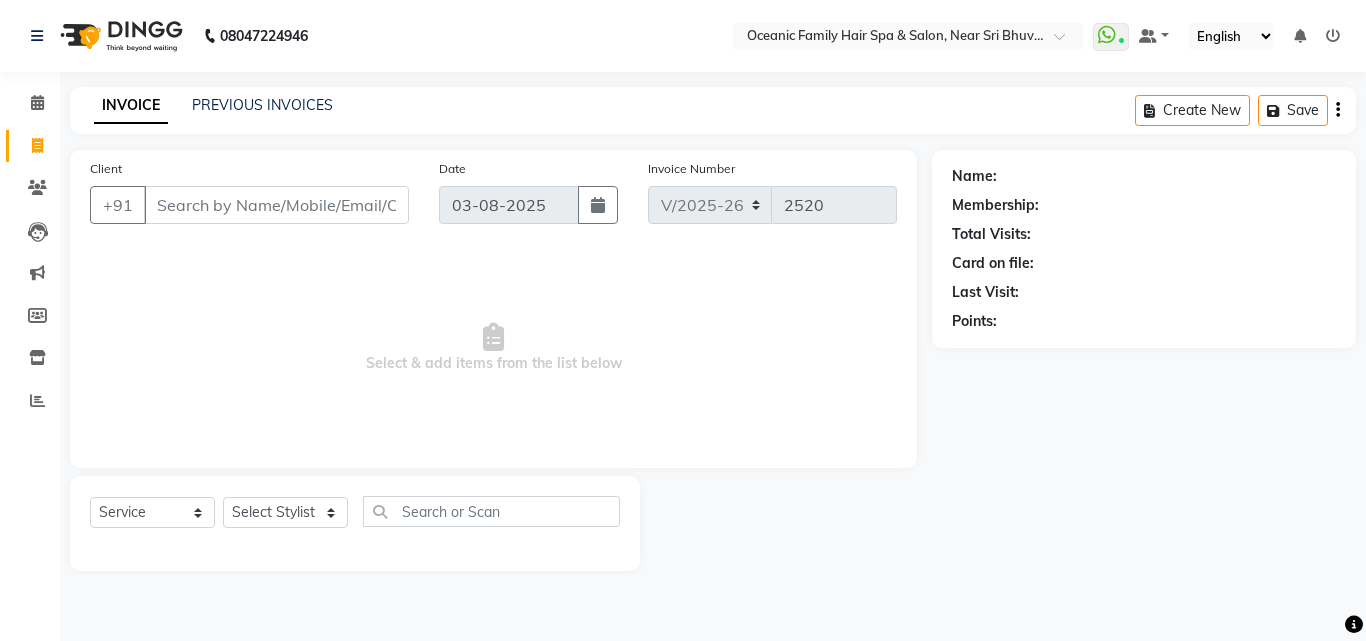 click on "08047224946 Select Location × Oceanic Family Hair Spa & Salon, Near Sri Bhuvanendra College  WhatsApp Status  ✕ Status:  Connected Most Recent Message: 03-08-2025     02:45 PM Recent Service Activity: 03-08-2025     02:48 PM Default Panel My Panel English ENGLISH Español العربية मराठी हिंदी ગુજરાતી தமிழ் 中文 Notifications nothing to show" 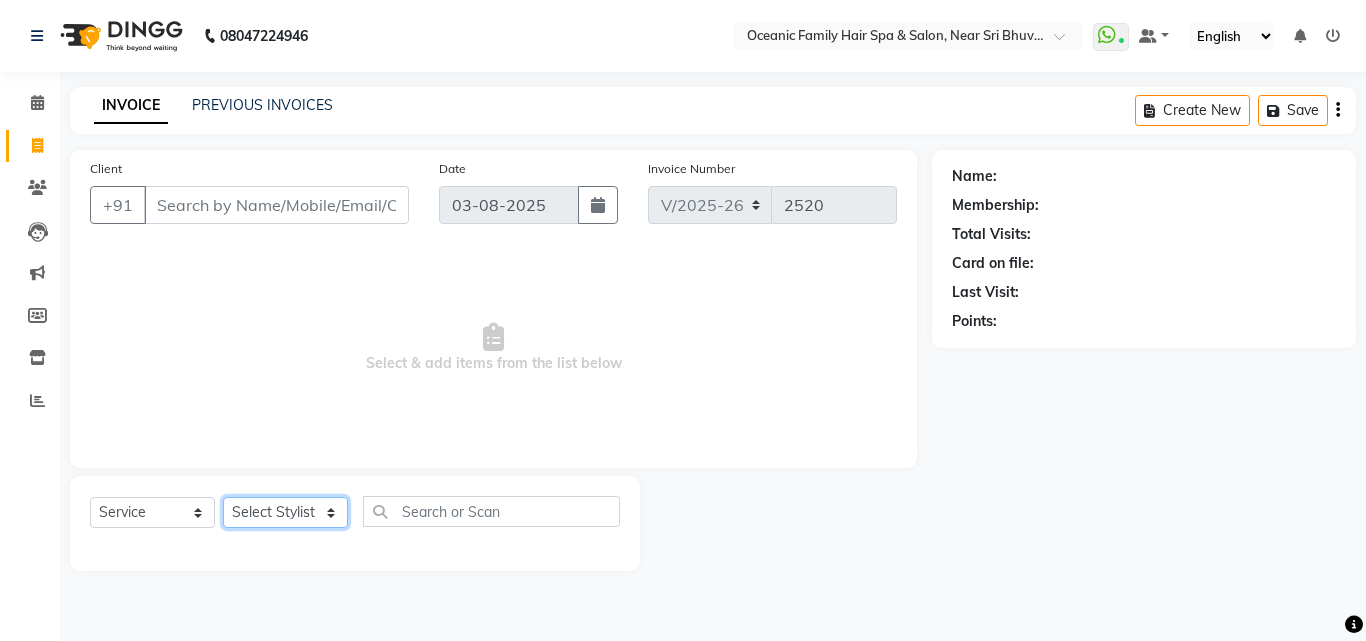 click on "Select Stylist [LAST] [LAST] [LAST] [FIRST] [LAST] [LAST] [LAST] [LAST]" 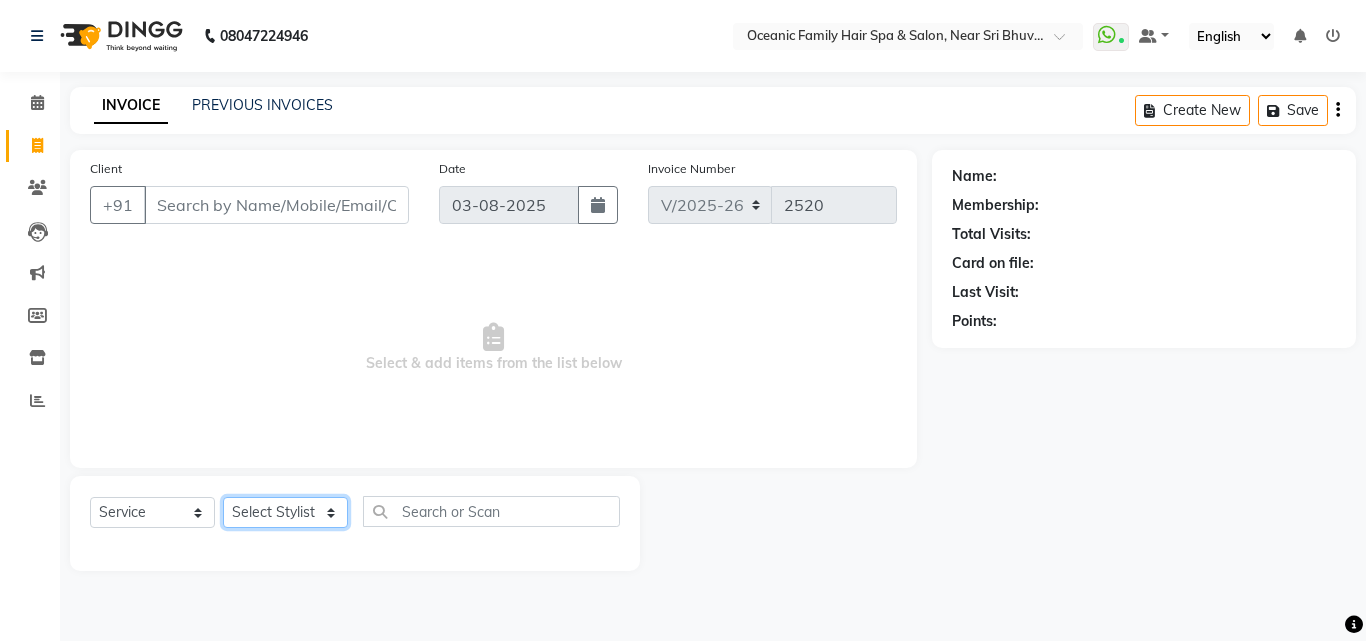 select on "23958" 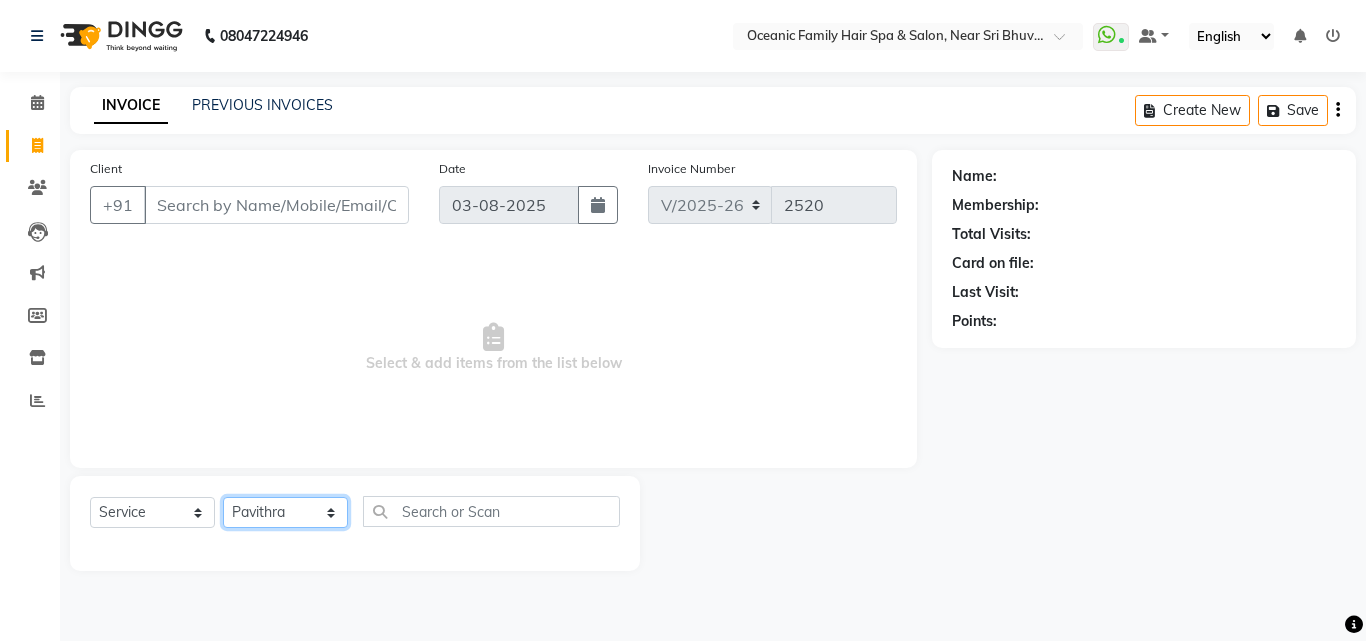click on "Select Stylist [LAST] [LAST] [LAST] [FIRST] [LAST] [LAST] [LAST] [LAST]" 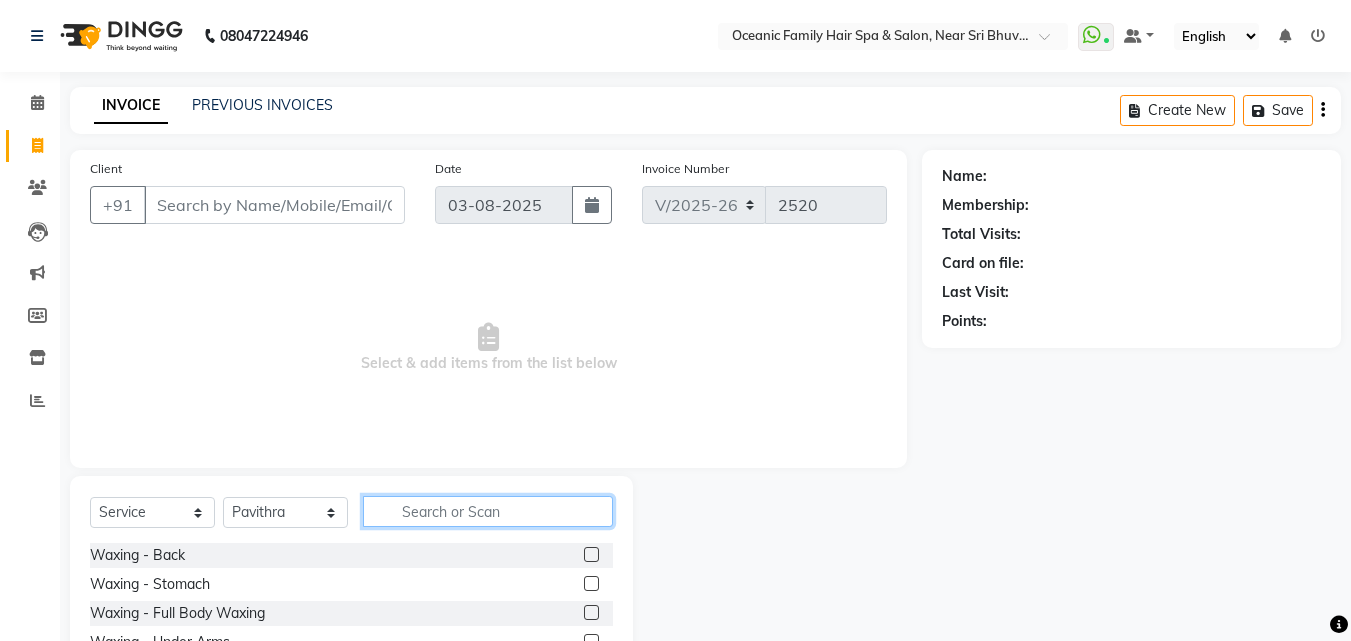 click 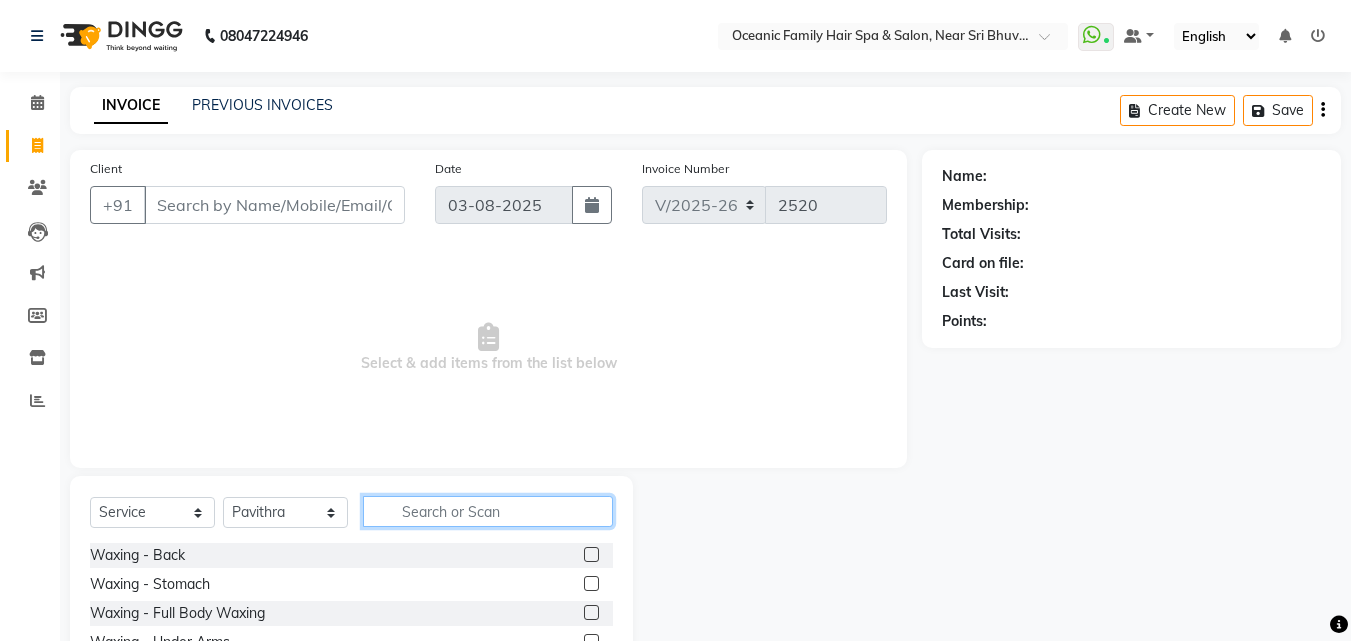 click 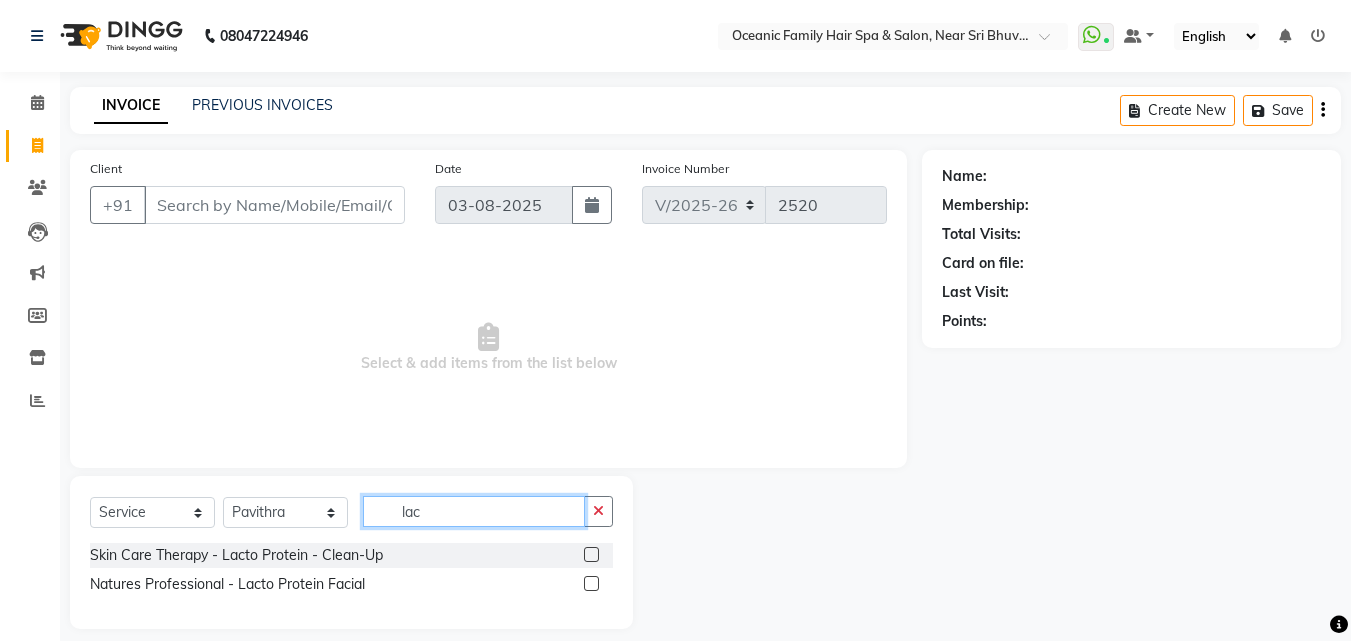 type on "lac" 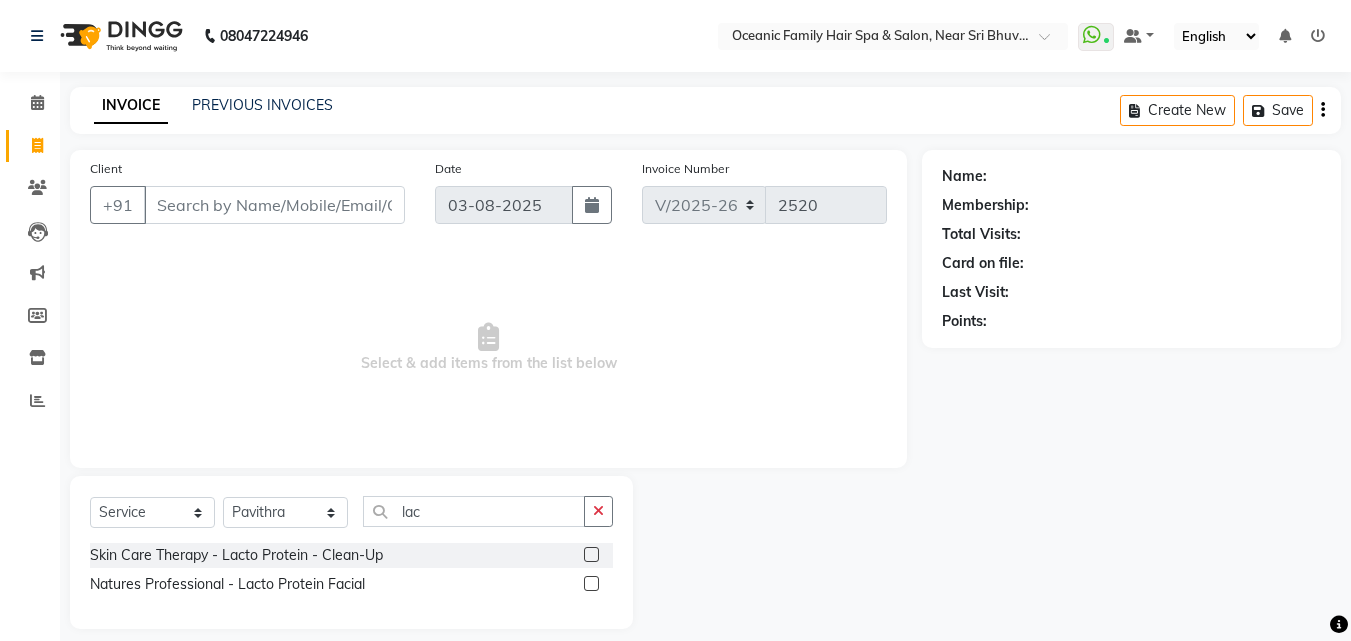 click 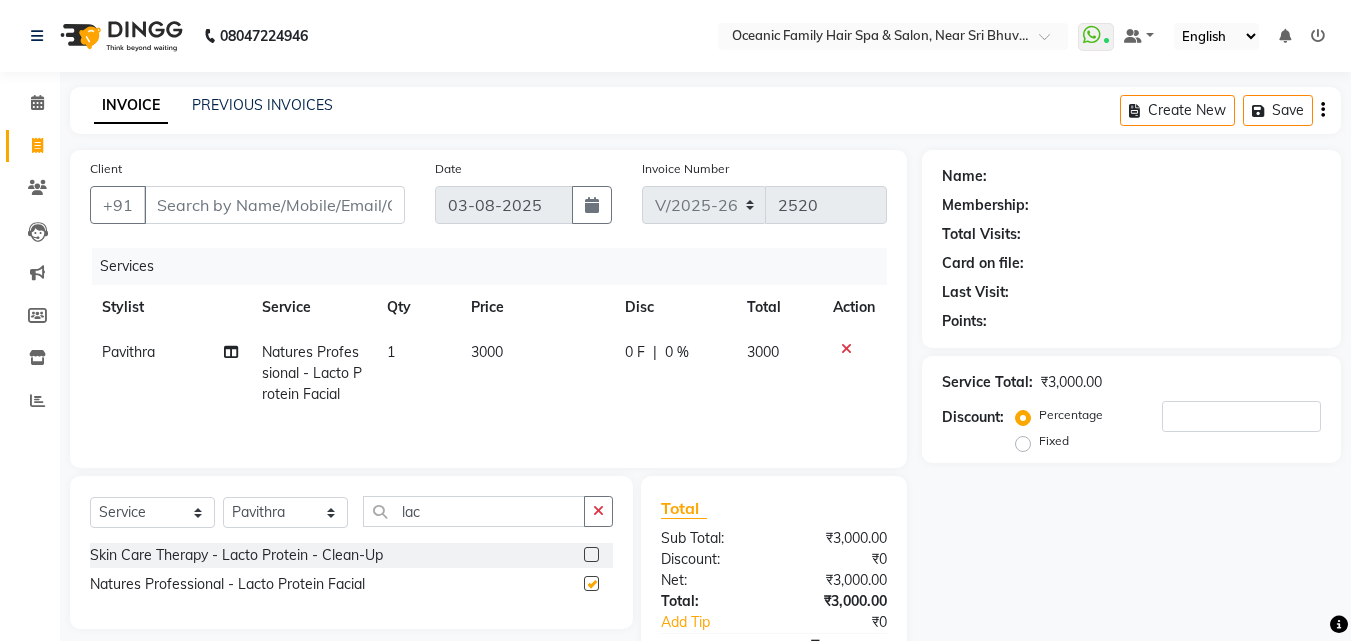 checkbox on "false" 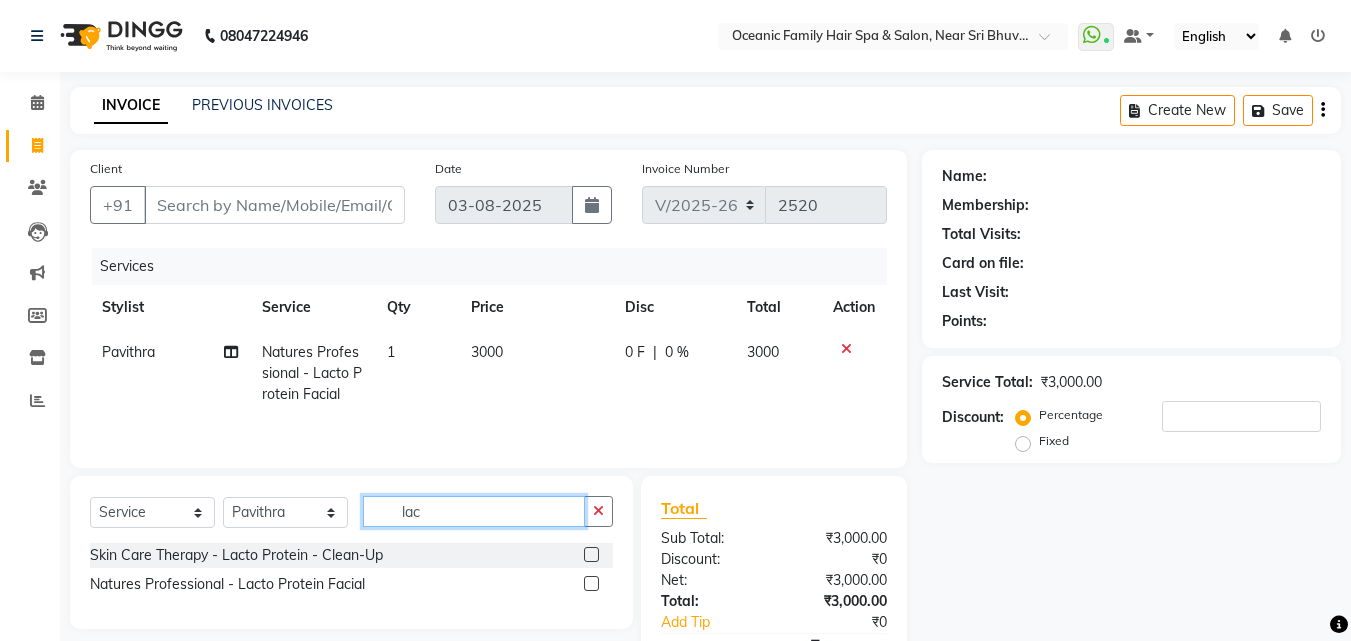 click on "lac" 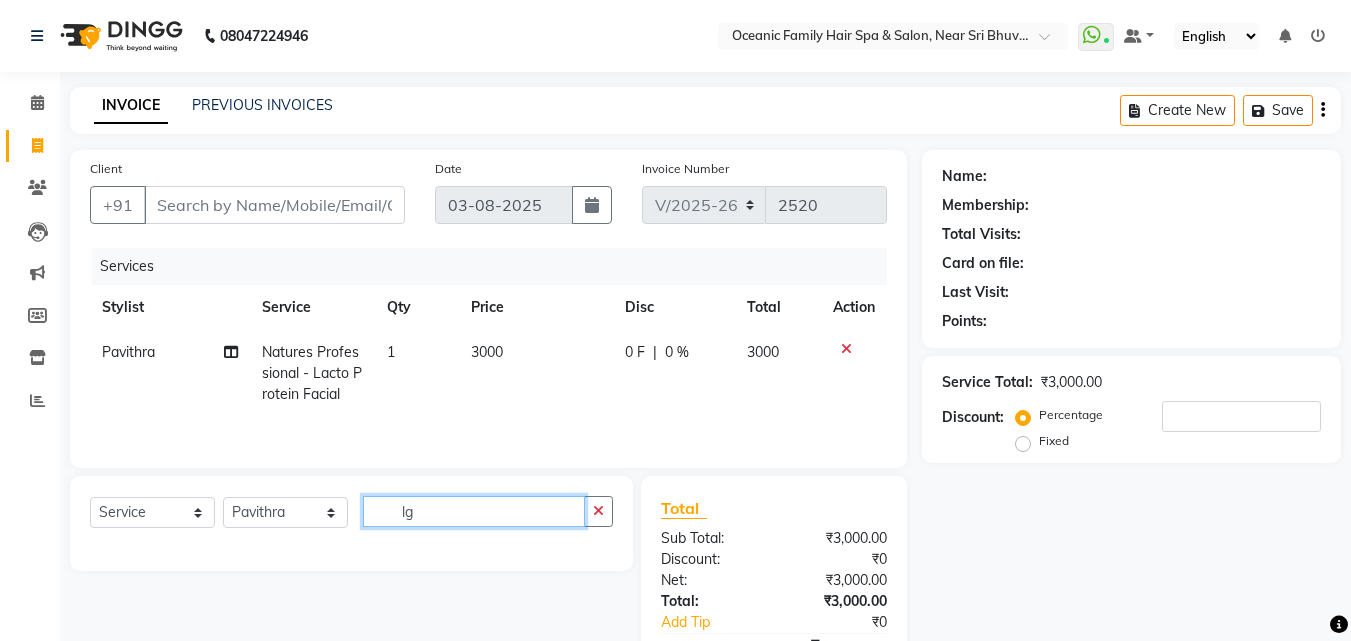 type on "l" 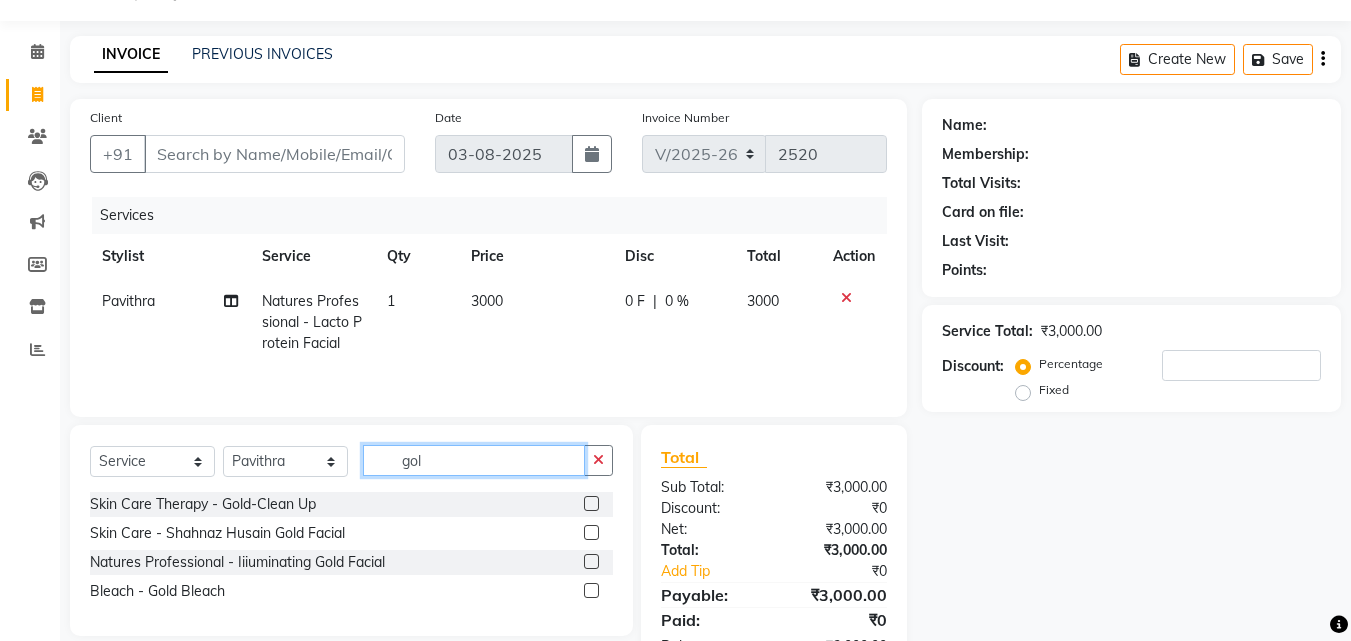 scroll, scrollTop: 100, scrollLeft: 0, axis: vertical 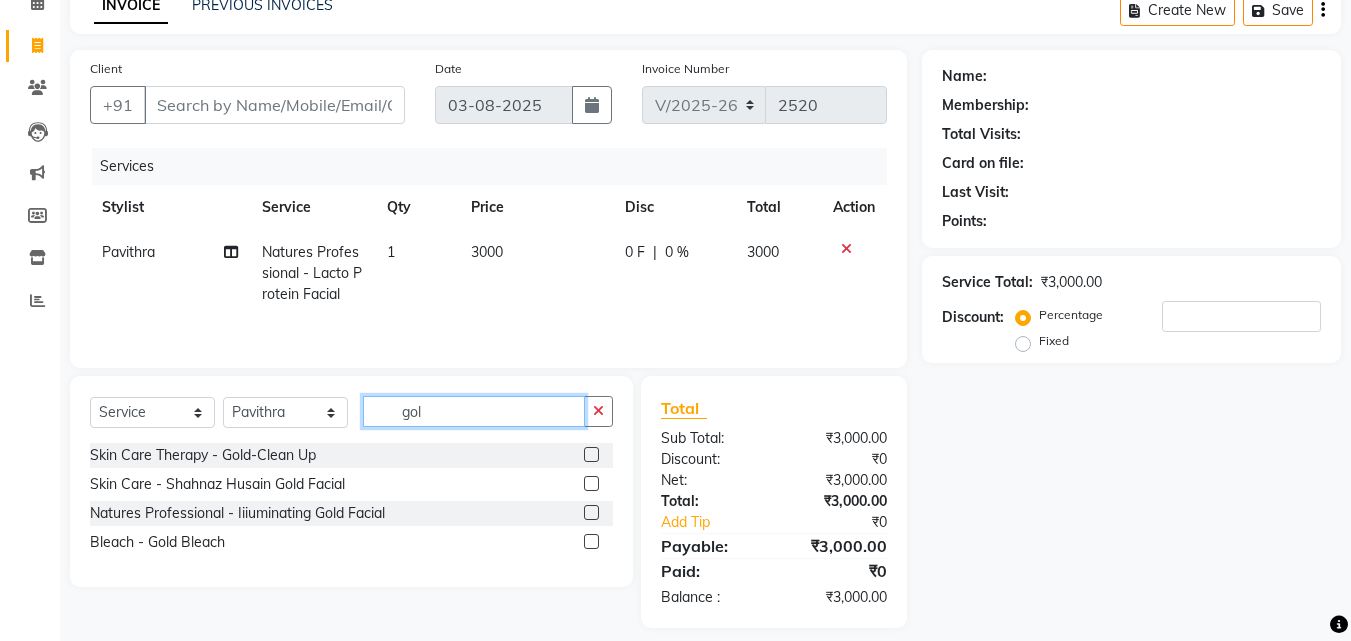 type on "gol" 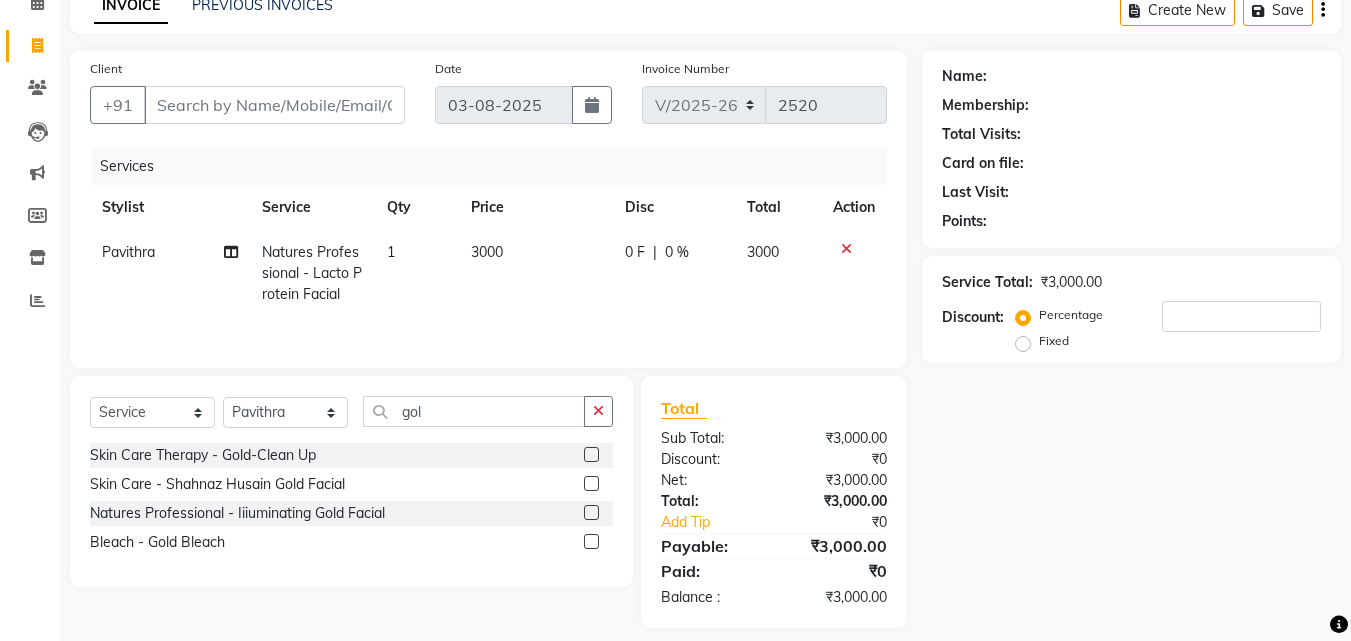 click 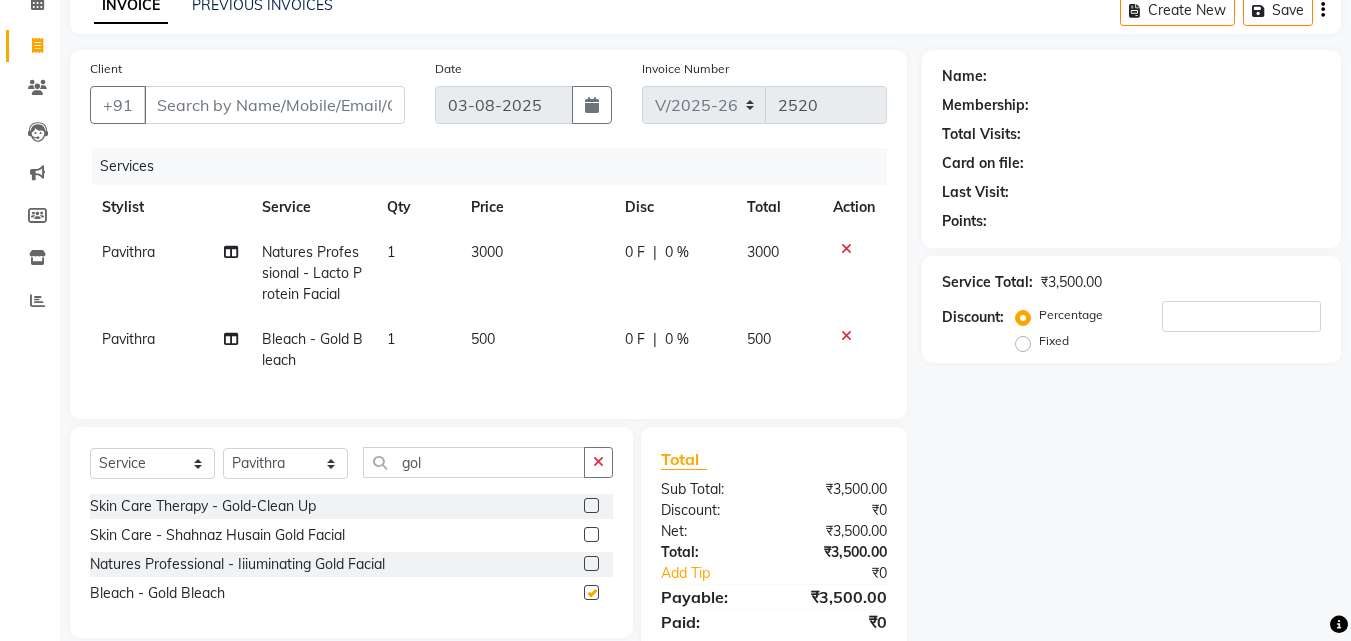 checkbox on "false" 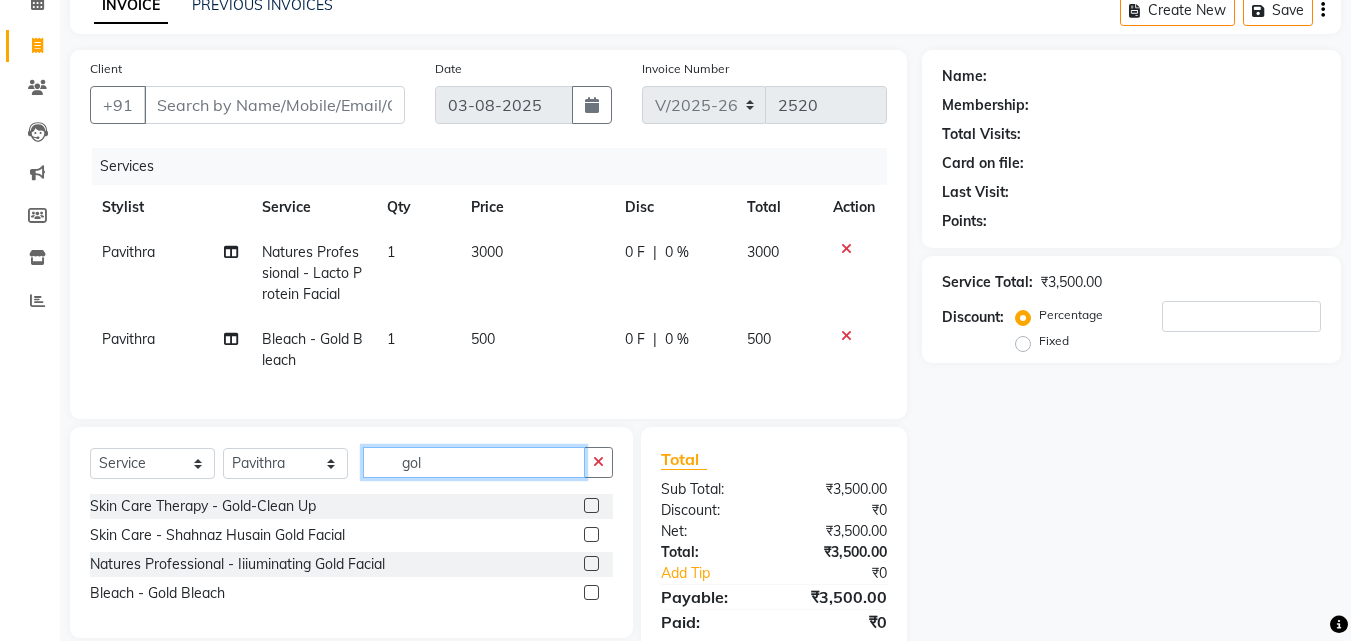 click on "gol" 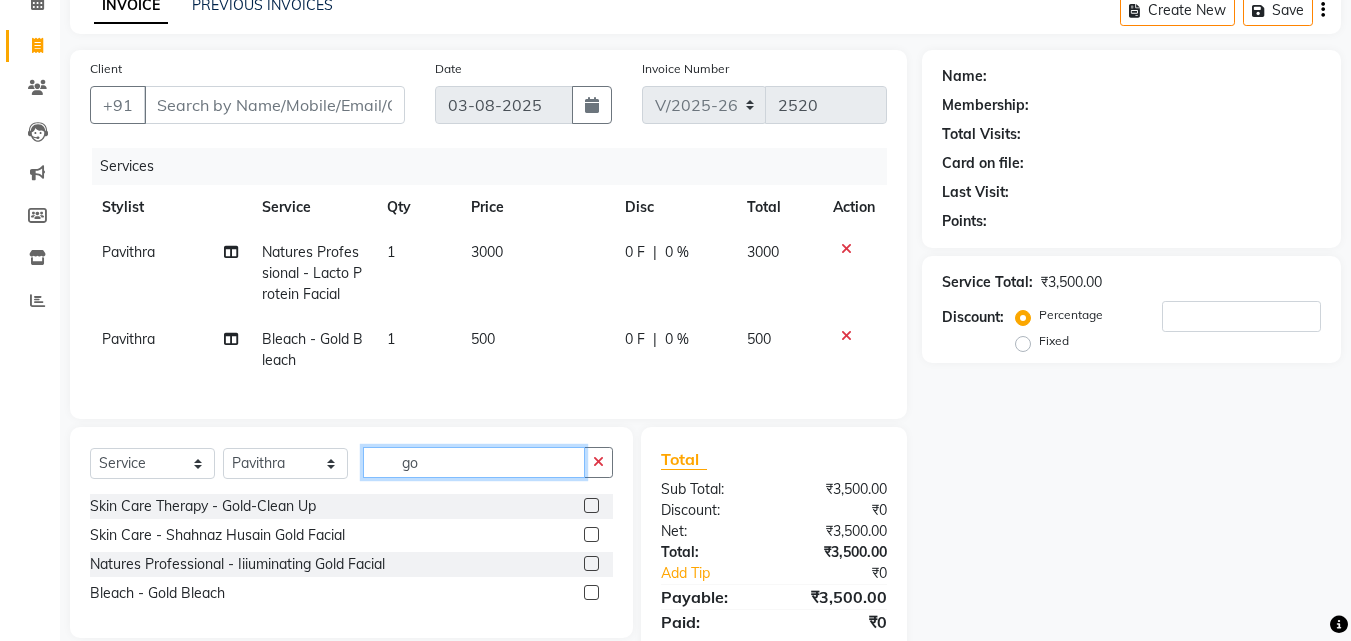 type on "g" 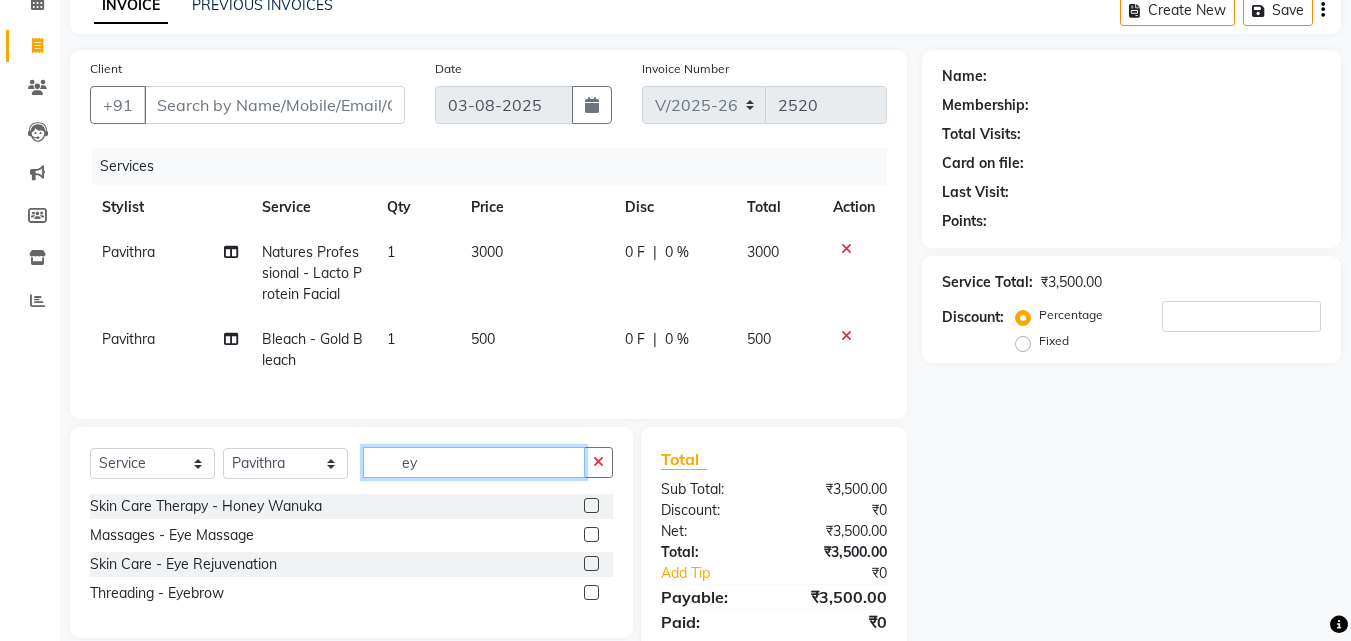type on "ey" 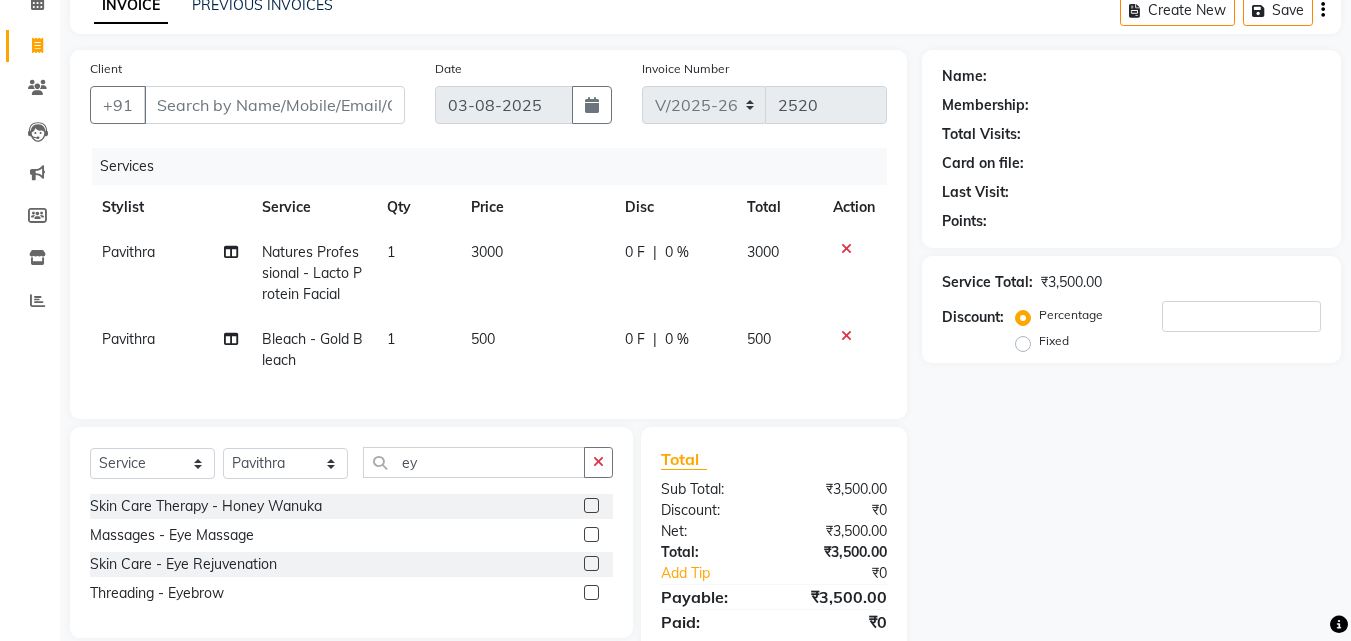 click 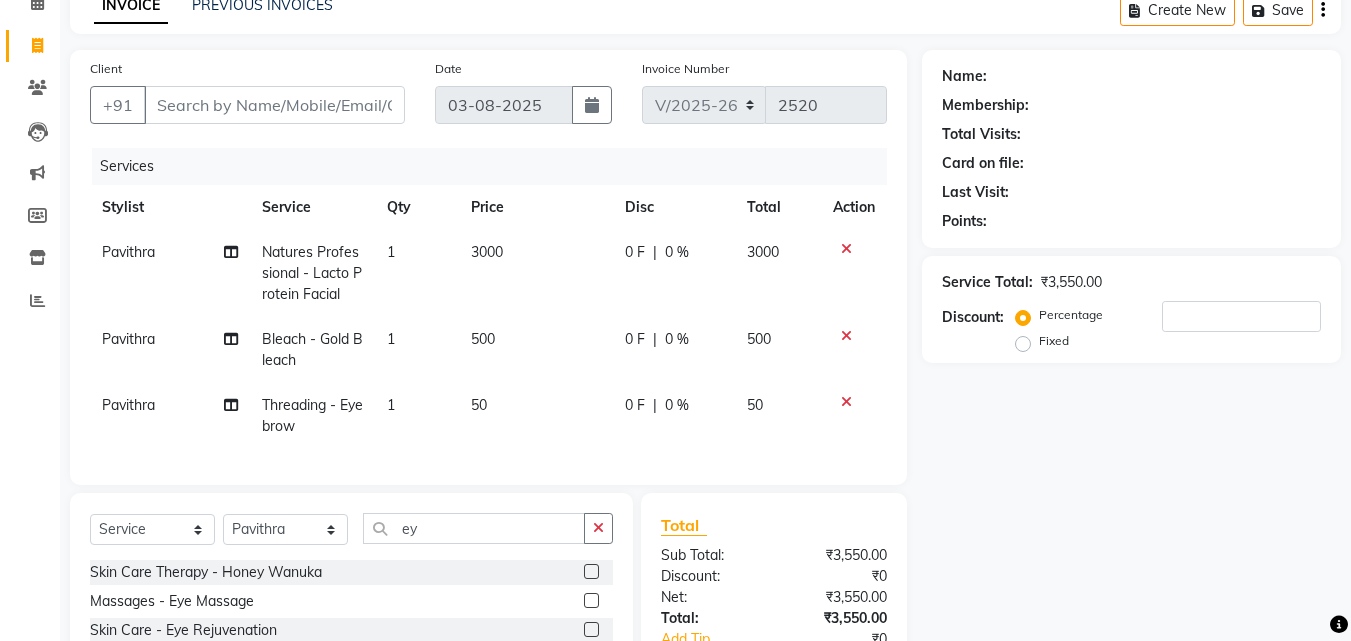 checkbox on "false" 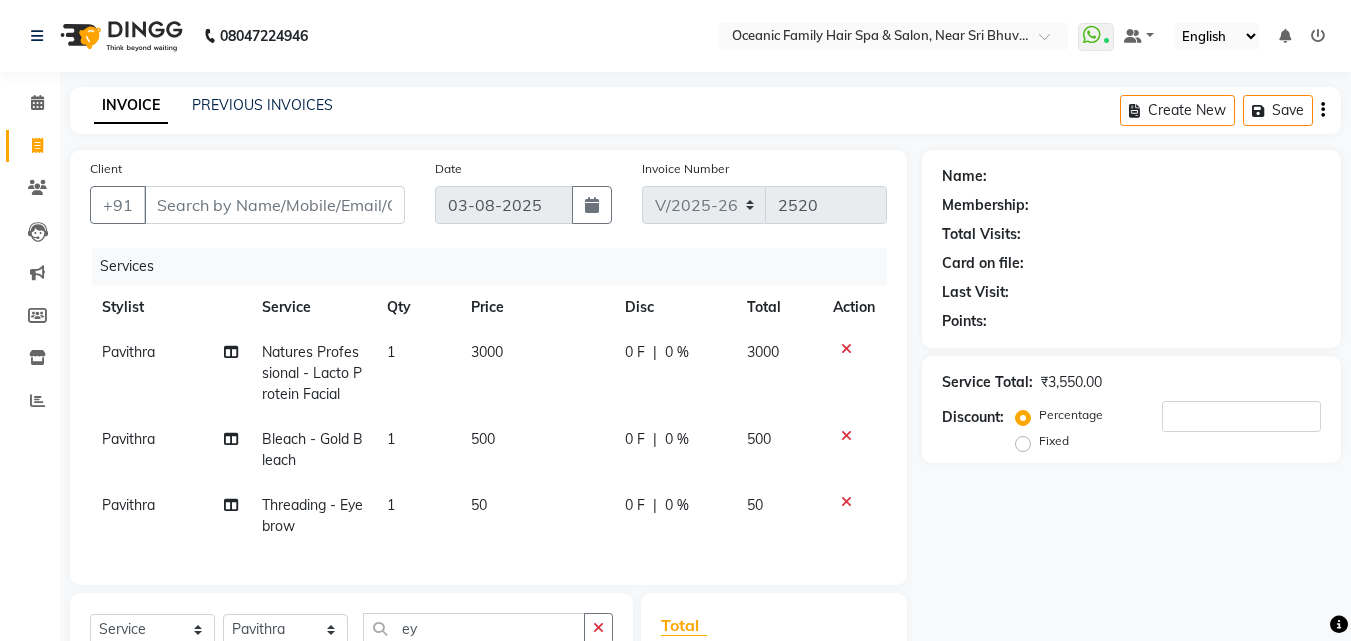 scroll, scrollTop: 100, scrollLeft: 0, axis: vertical 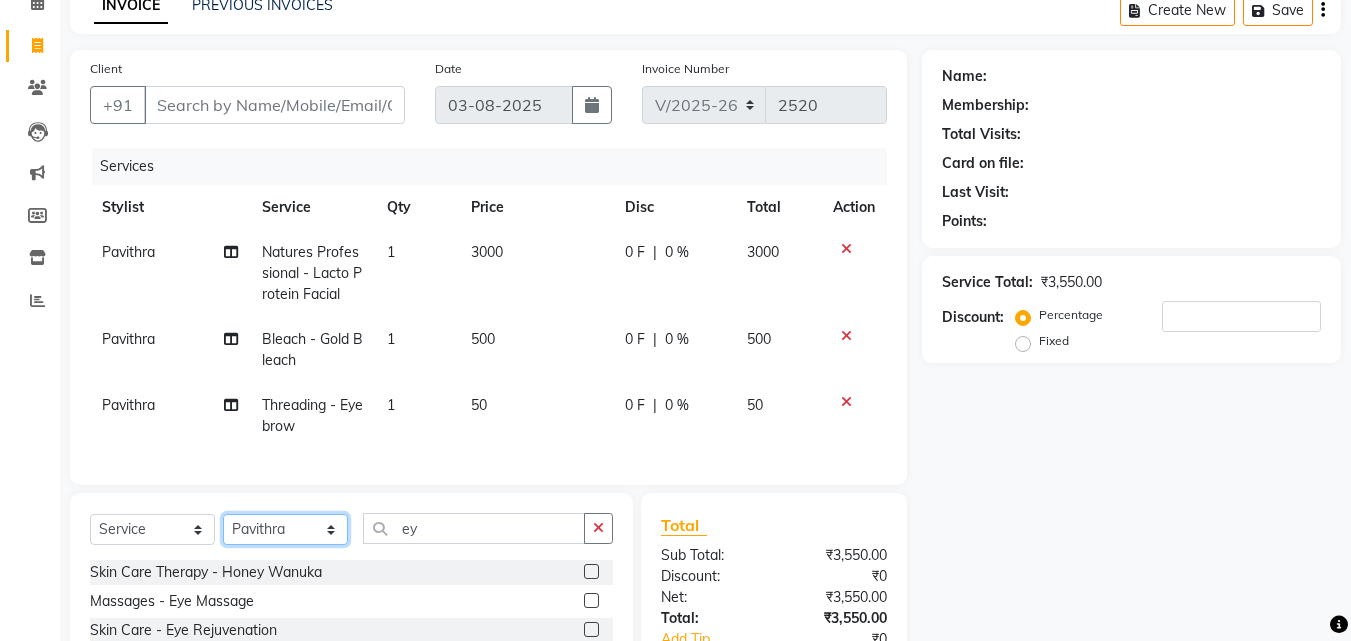 click on "Select Stylist [LAST] [LAST] [LAST] [FIRST] [LAST] [LAST] [LAST] [LAST]" 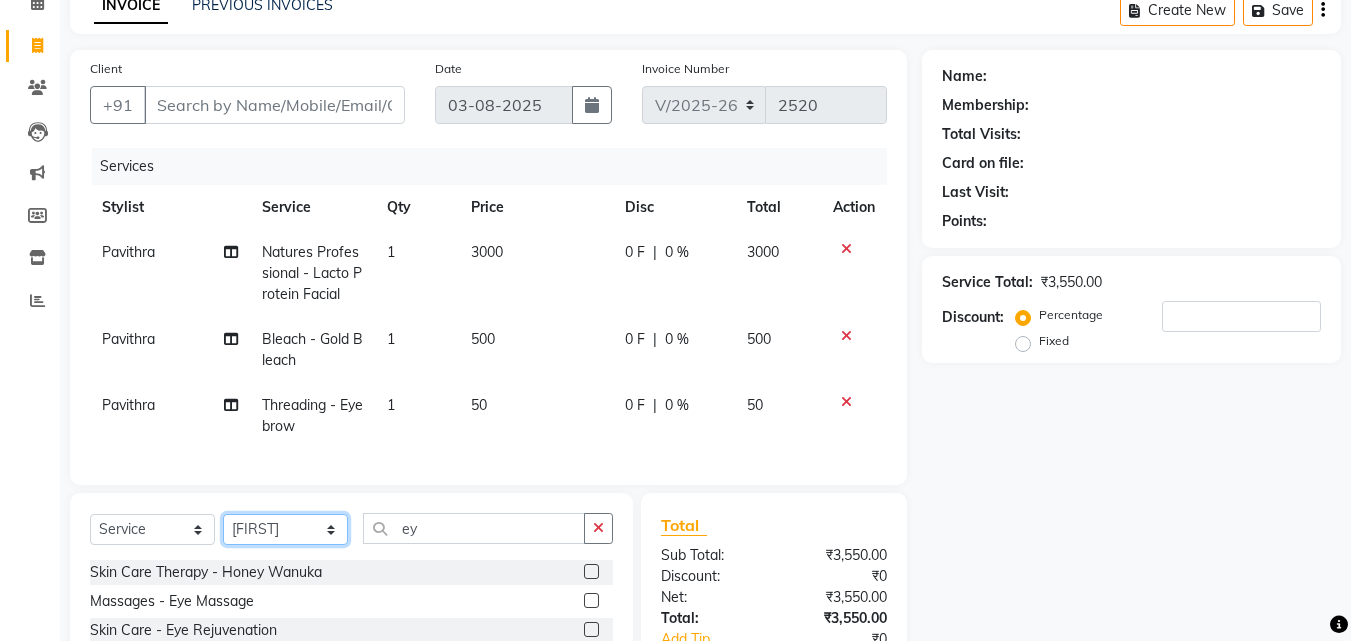click on "Select Stylist [LAST] [LAST] [LAST] [FIRST] [LAST] [LAST] [LAST] [LAST]" 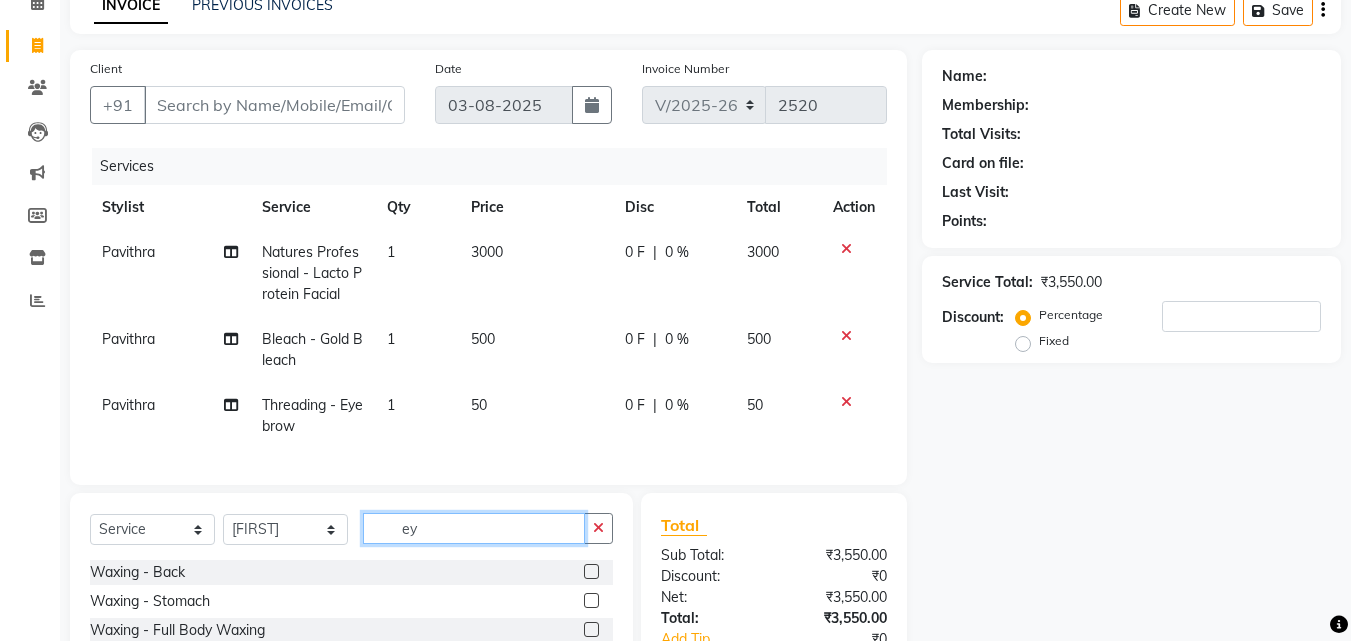 click on "ey" 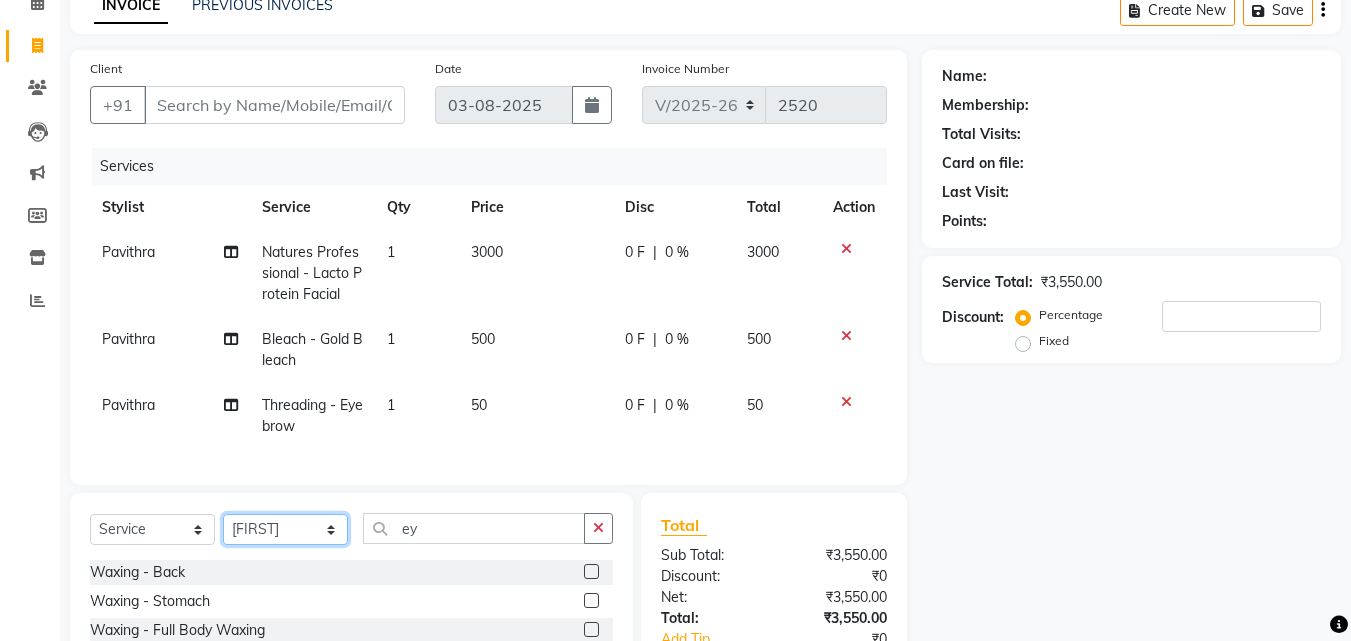 click on "Select Stylist [LAST] [LAST] [LAST] [FIRST] [LAST] [LAST] [LAST] [LAST]" 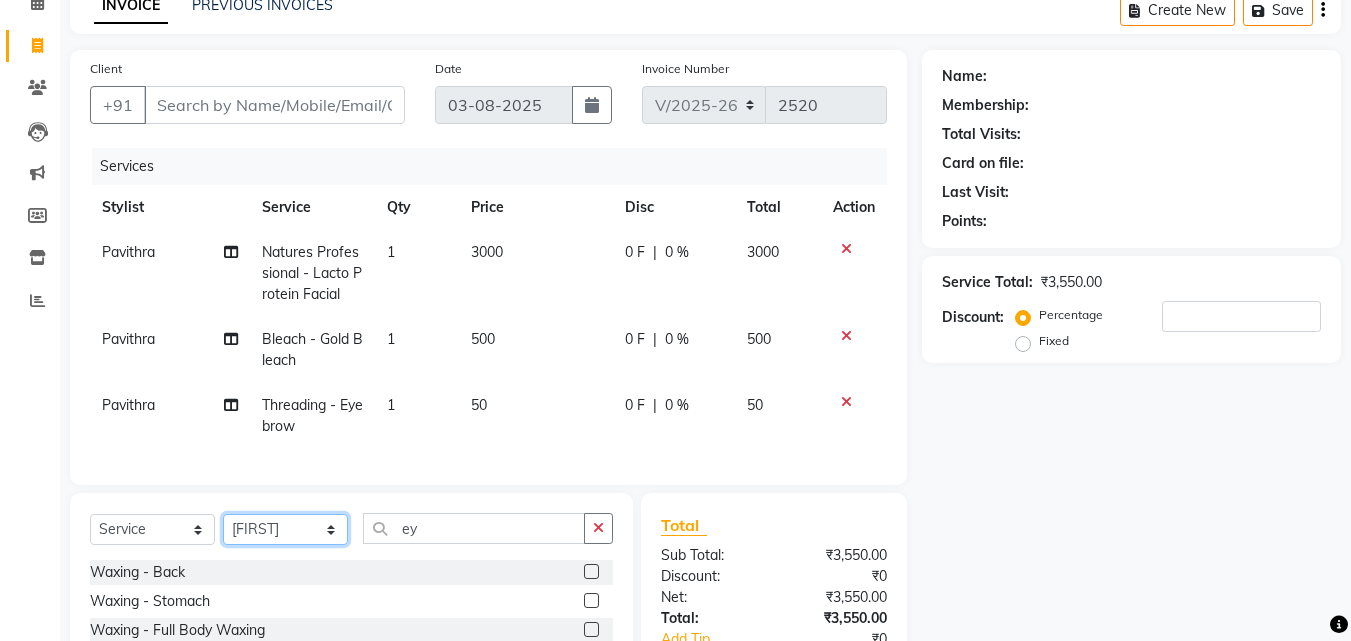 select on "86528" 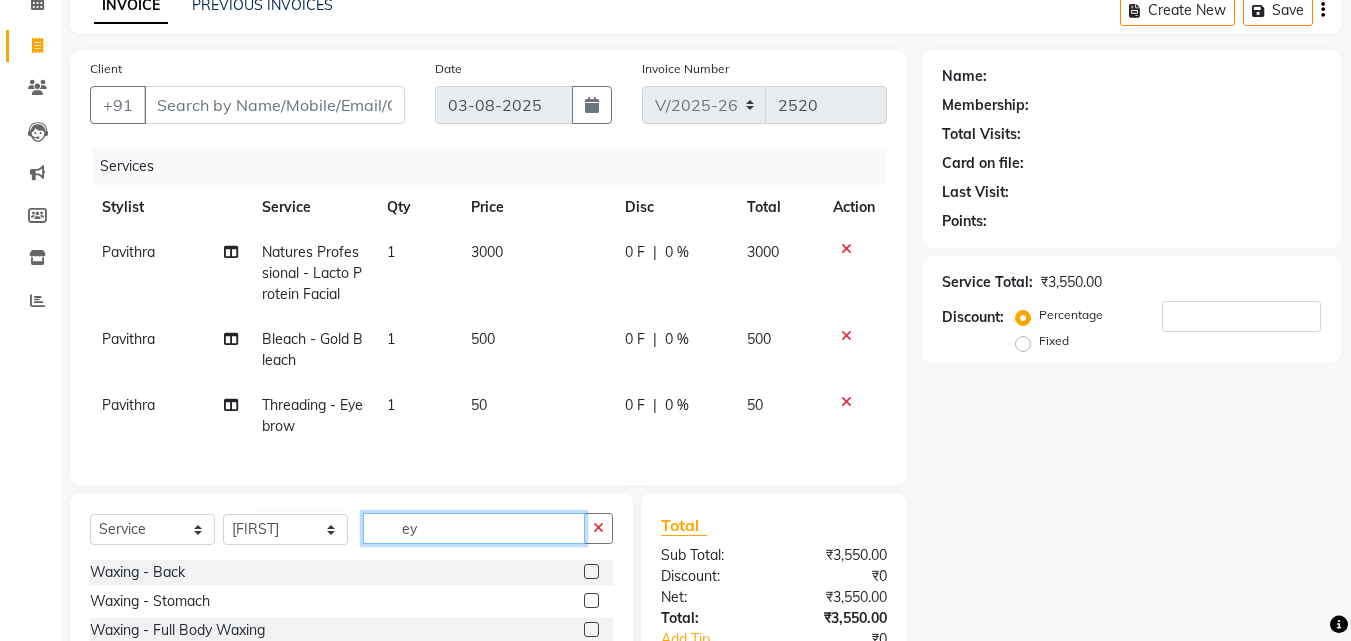 click on "ey" 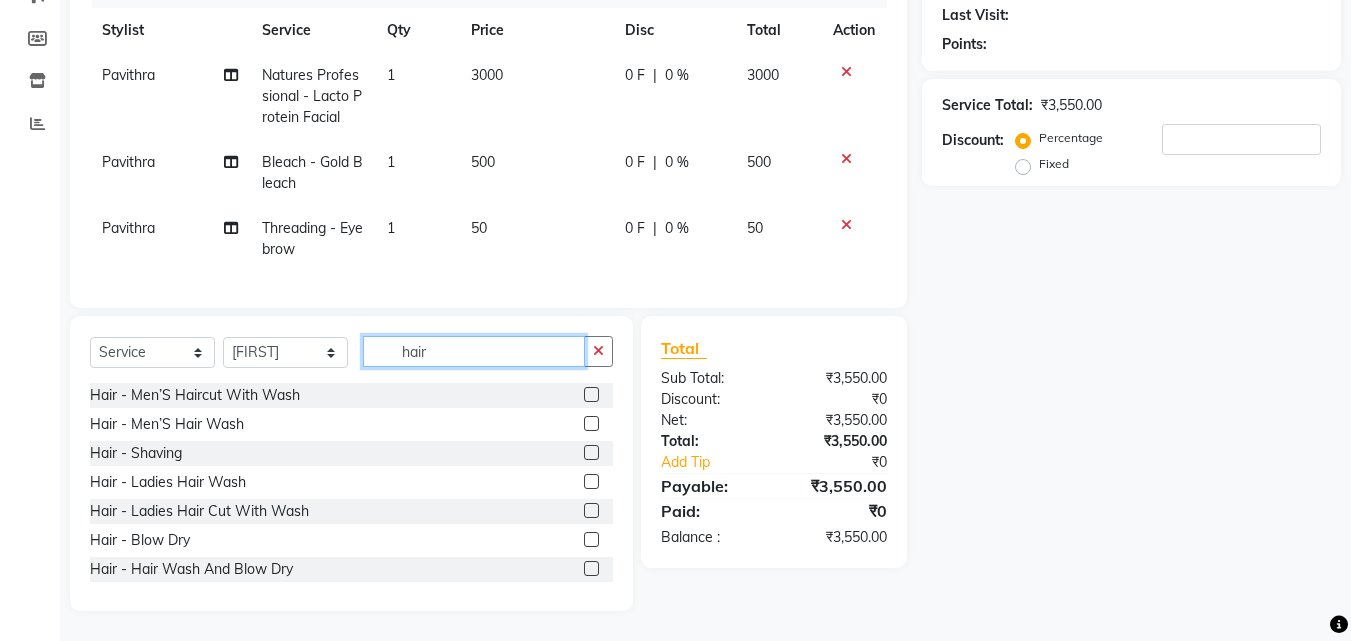 scroll, scrollTop: 292, scrollLeft: 0, axis: vertical 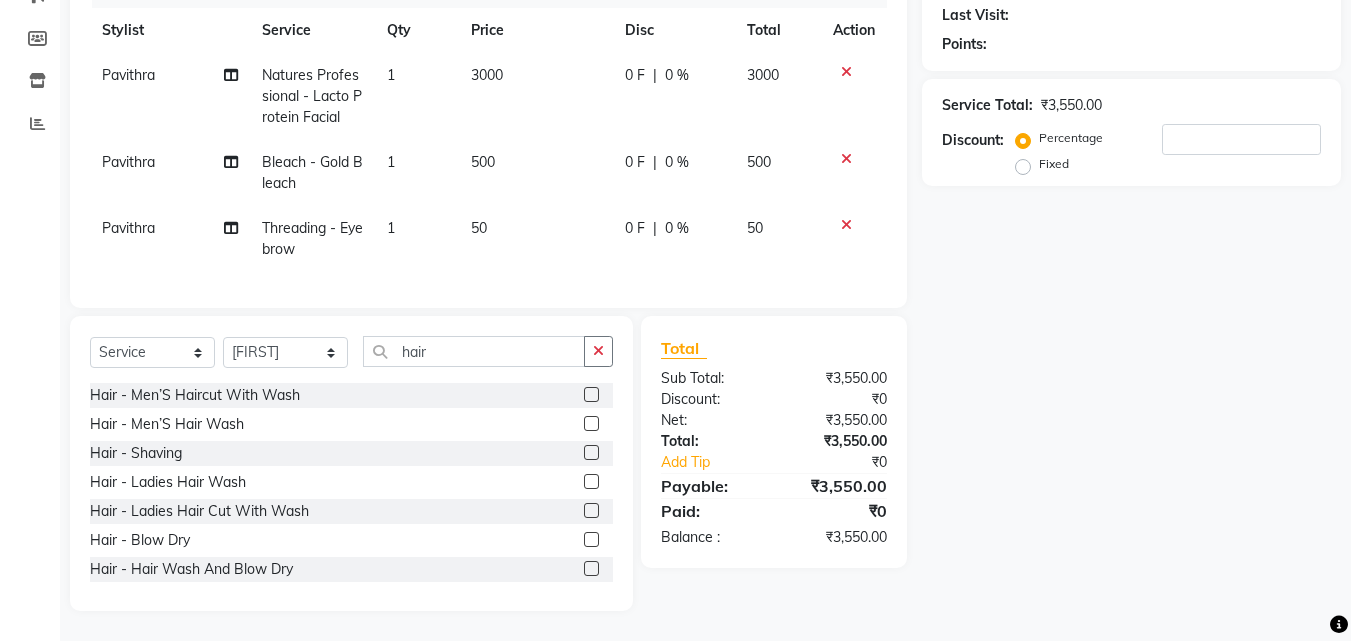 click 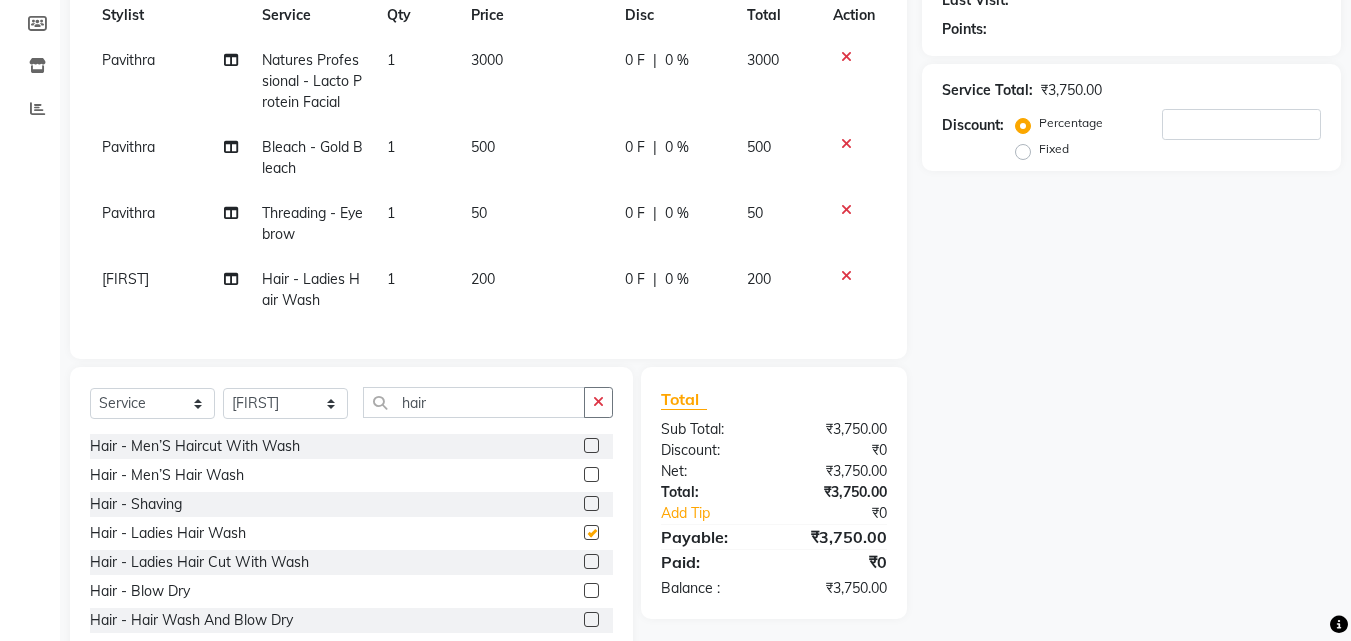 checkbox on "false" 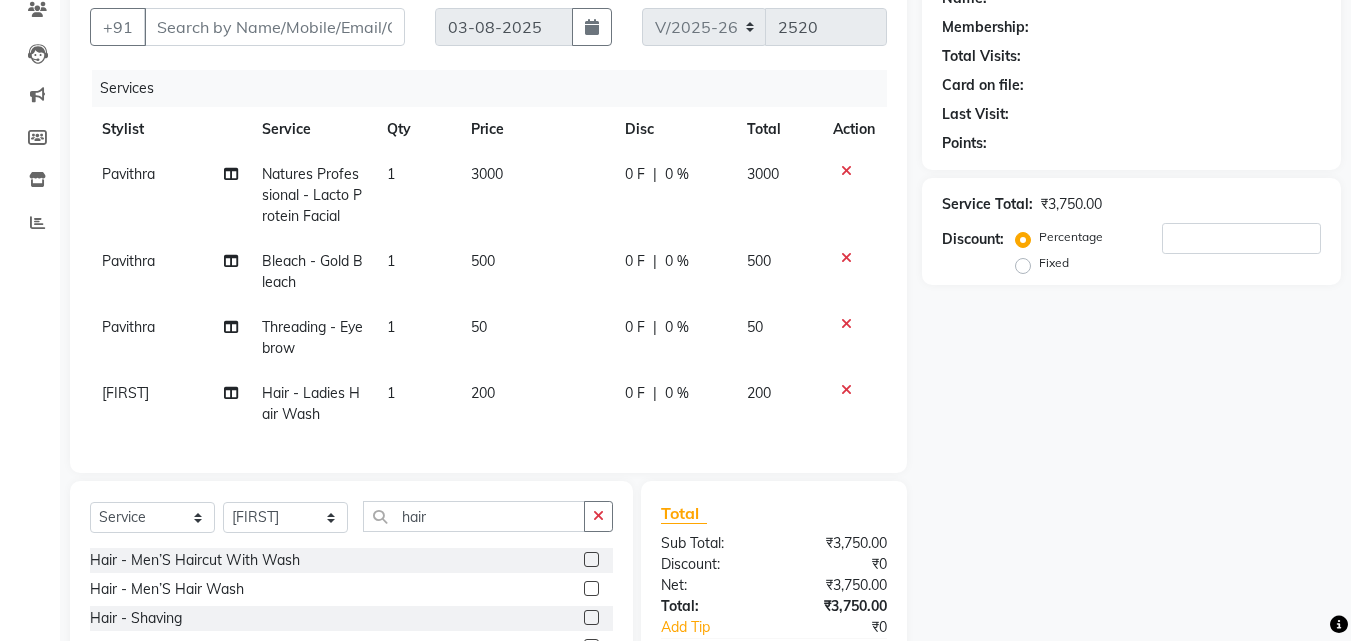 scroll, scrollTop: 92, scrollLeft: 0, axis: vertical 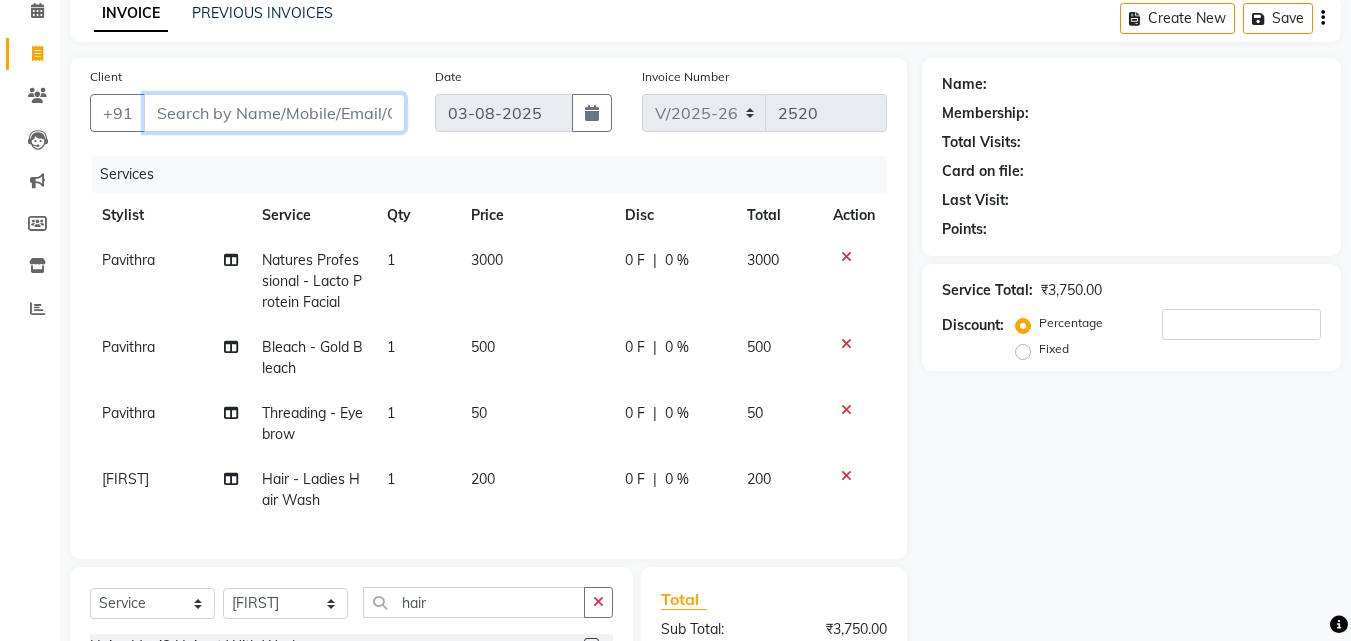 click on "Client" at bounding box center (274, 113) 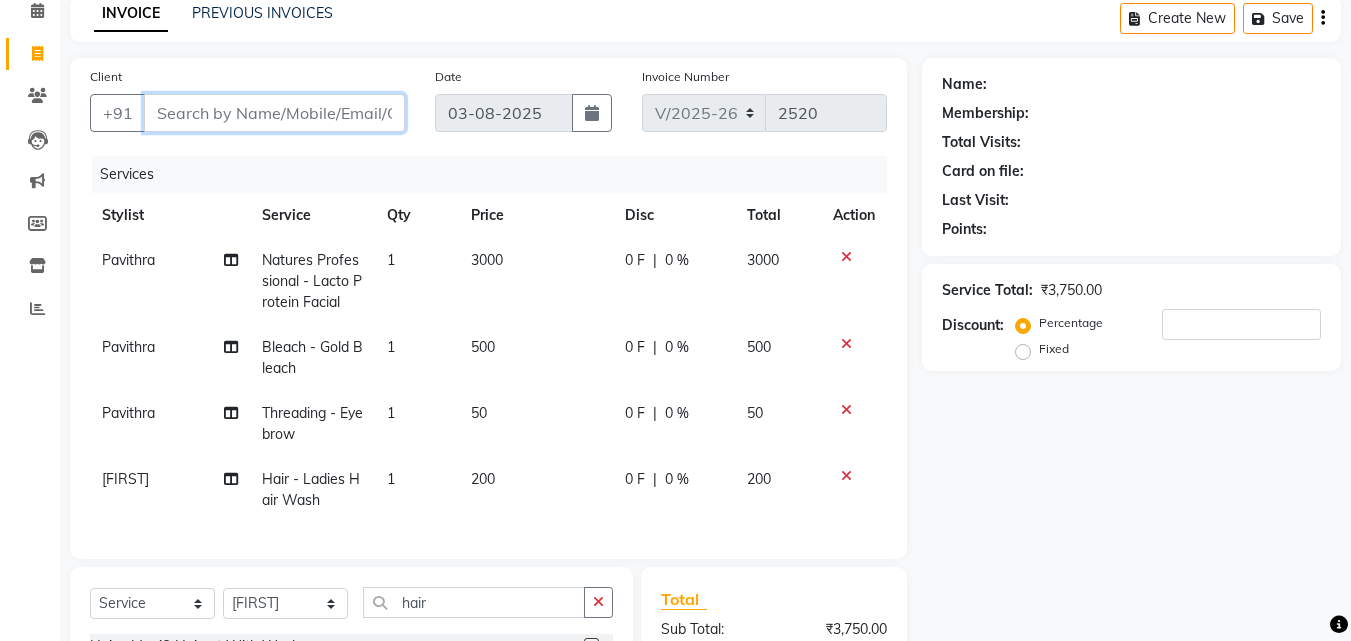click on "Client" at bounding box center (274, 113) 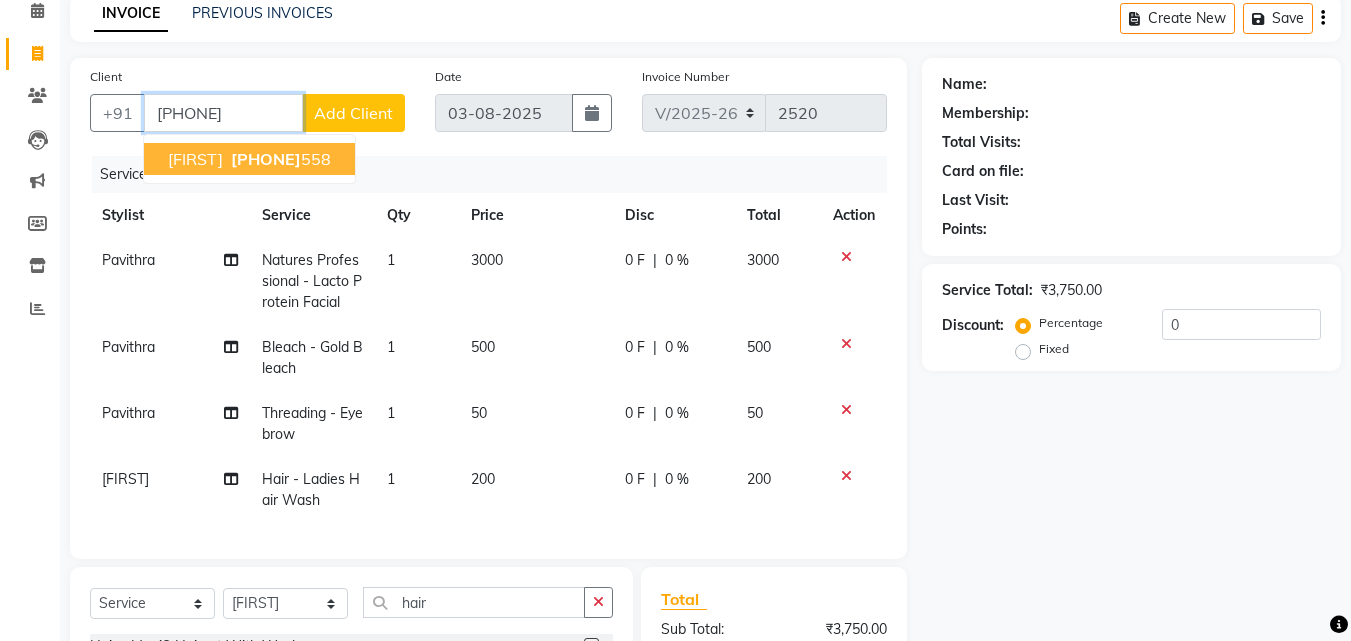 click on "9980249" at bounding box center [266, 159] 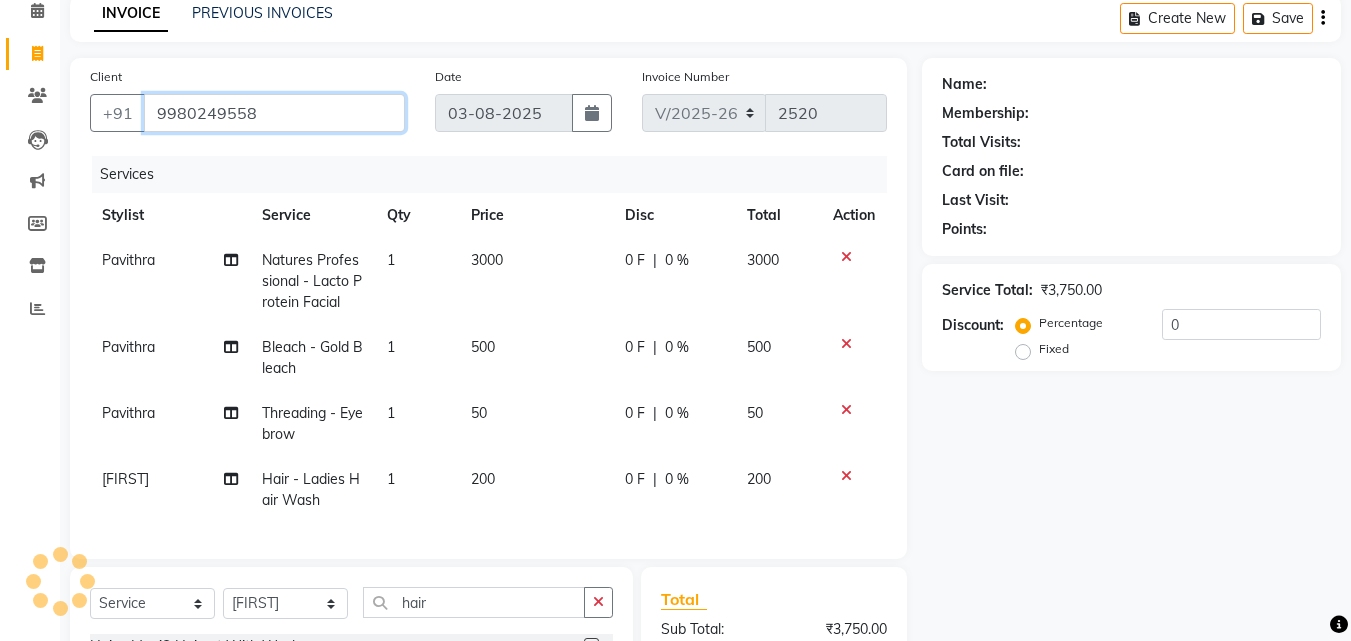 type on "9980249558" 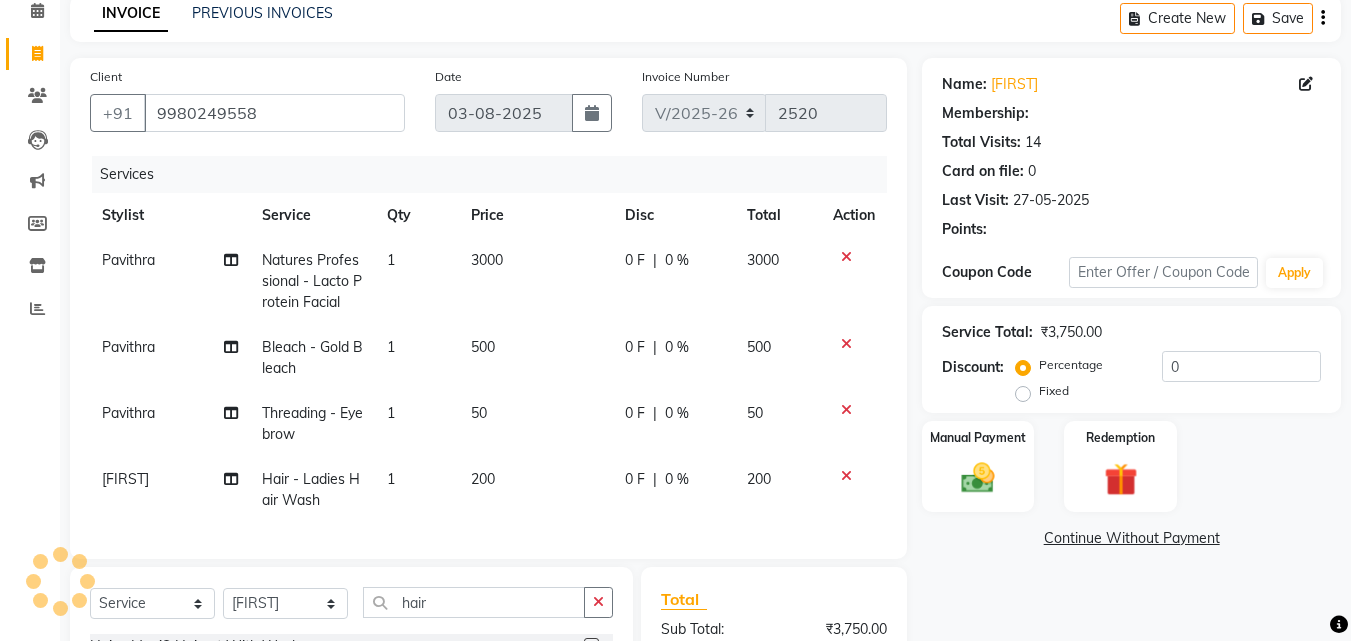 select on "1: Object" 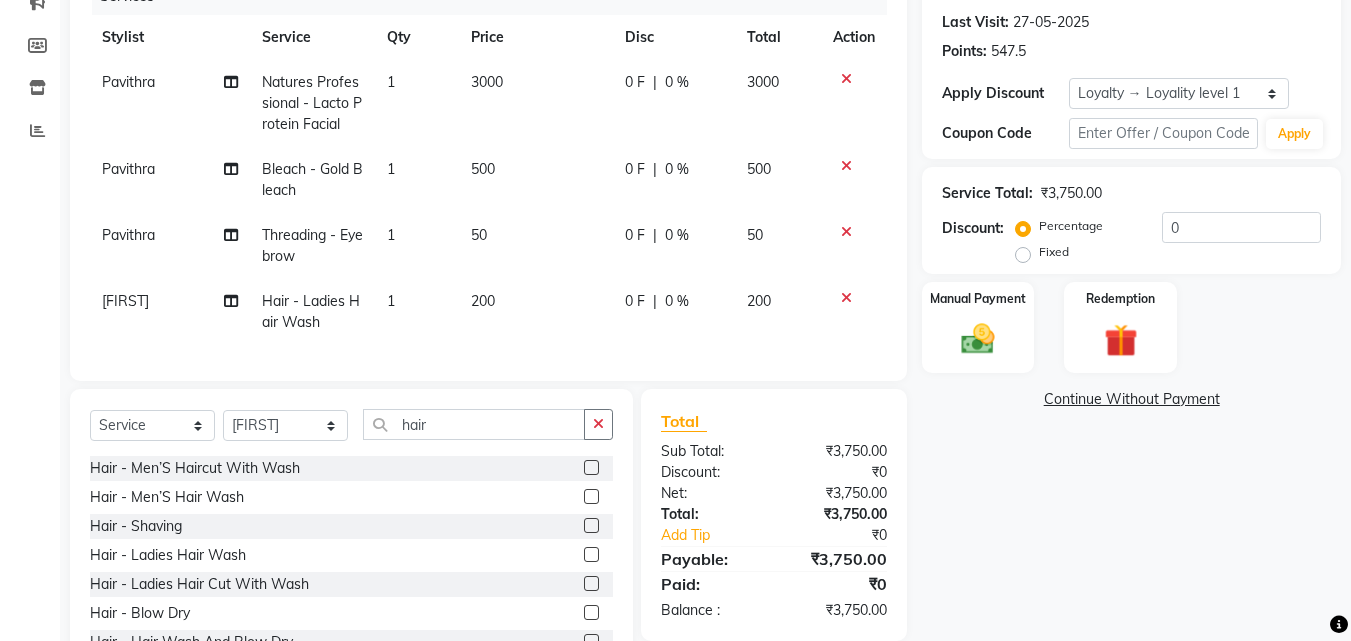 scroll, scrollTop: 292, scrollLeft: 0, axis: vertical 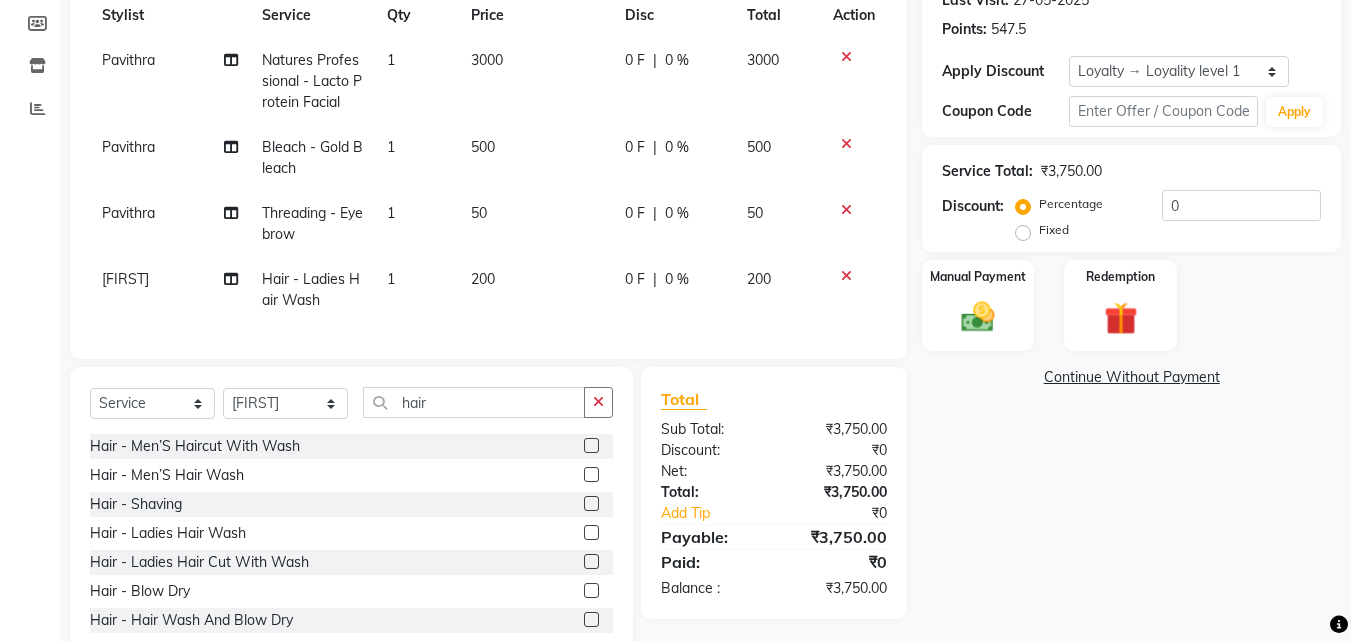 click on "Fixed" 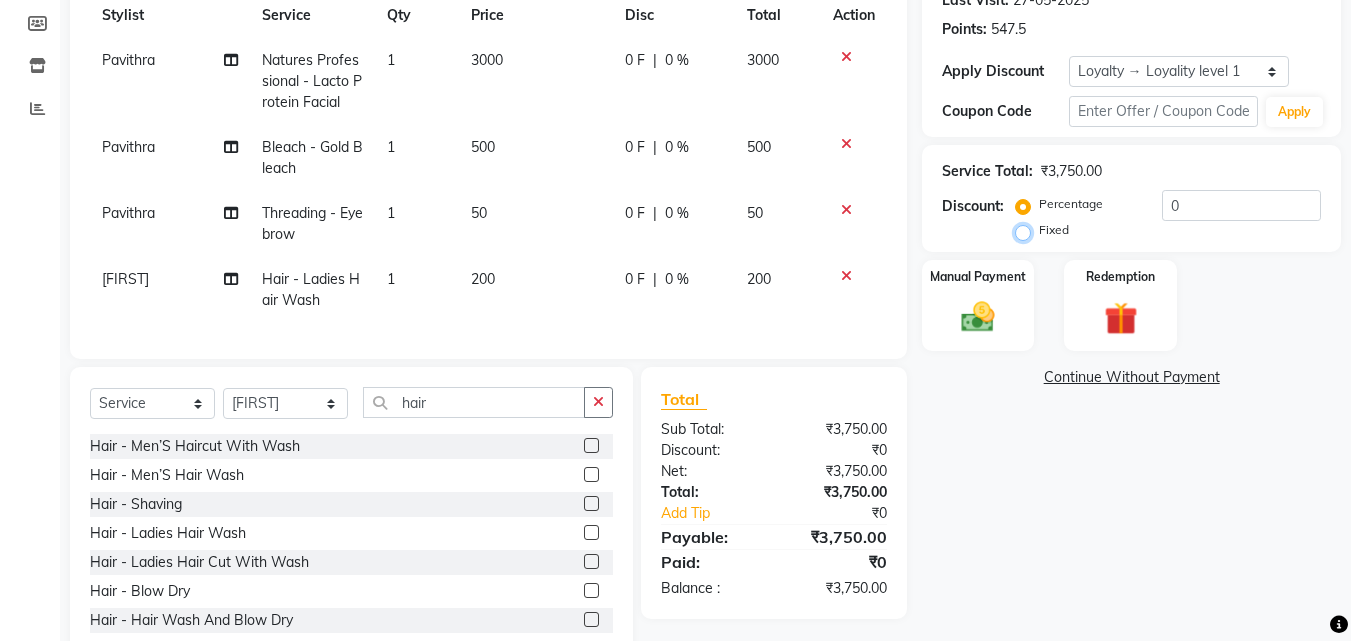 click on "Fixed" at bounding box center (1027, 230) 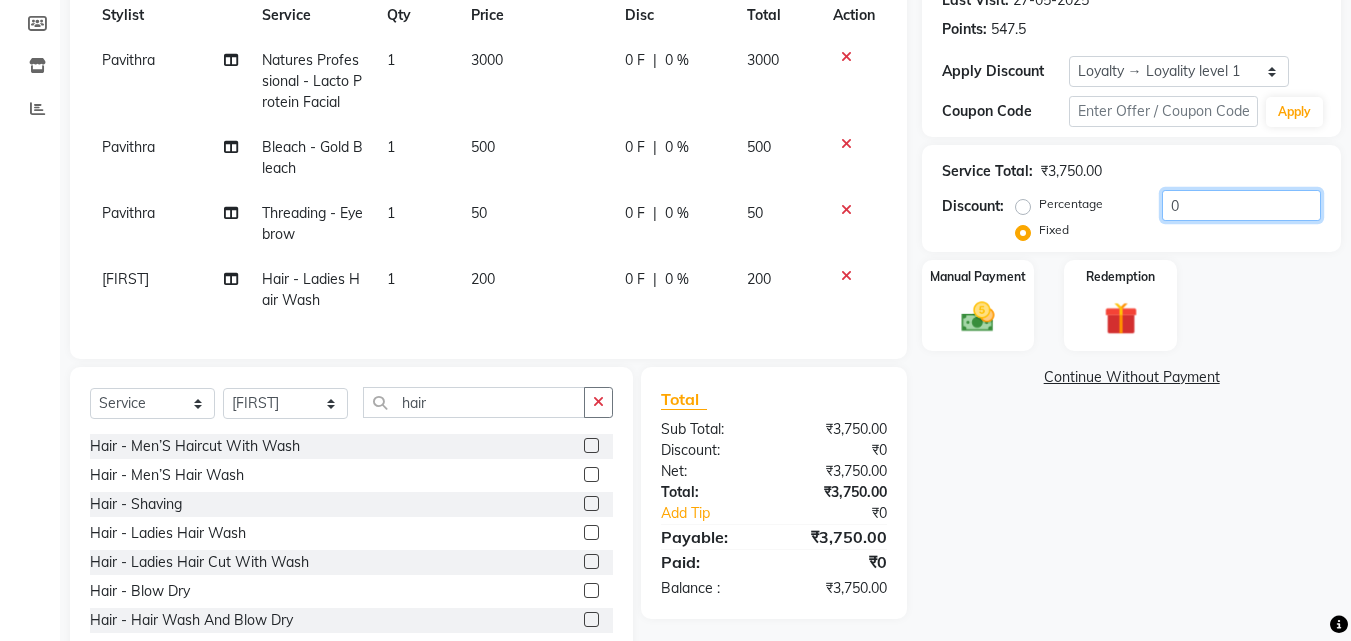 click on "0" 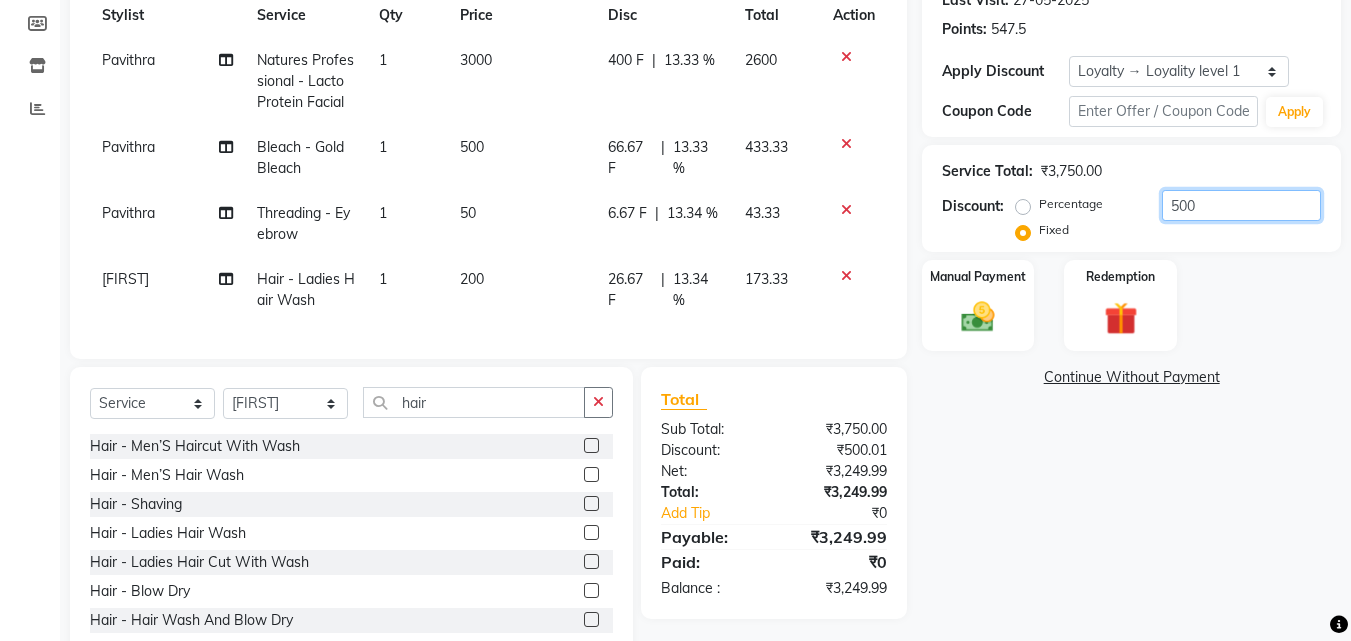 type on "500" 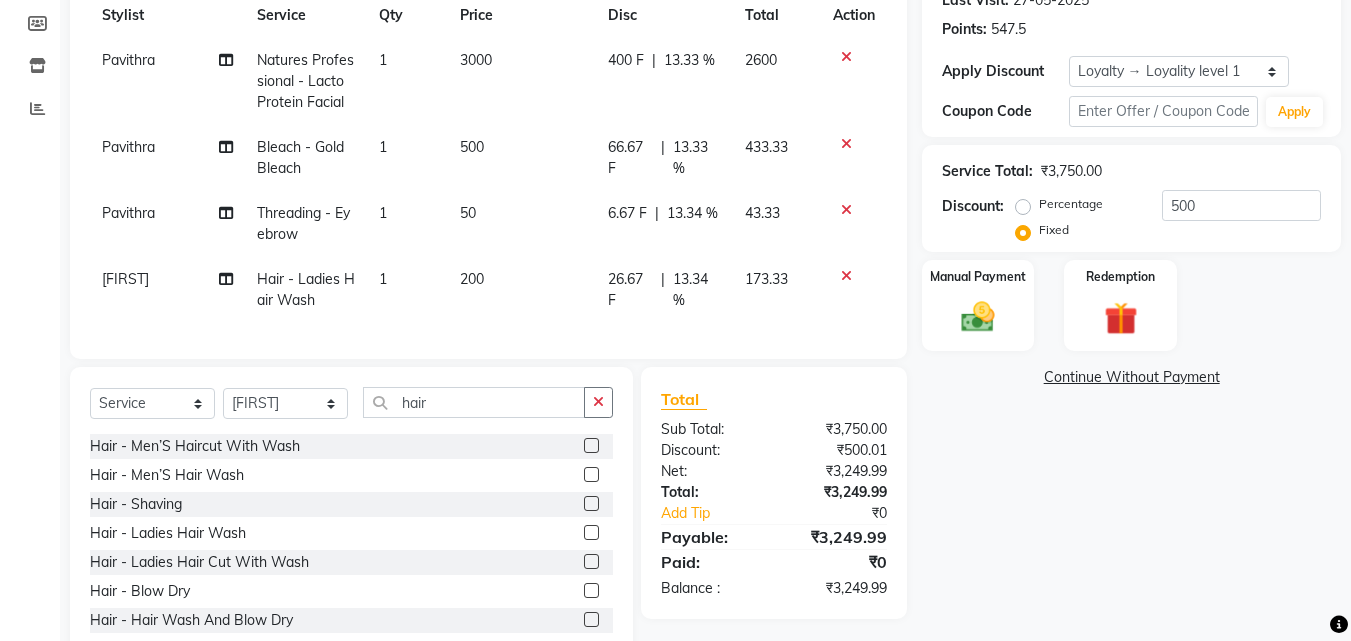 click on "Name: Prathvini  Membership:  No Active Membership  Total Visits:  14 Card on file:  0 Last Visit:   27-05-2025 Points:   547.5  Apply Discount Select  Loyalty → Loyality level 1  Coupon Code Apply Service Total:  ₹3,750.00  Discount:  Percentage   Fixed  500 Manual Payment Redemption  Continue Without Payment" 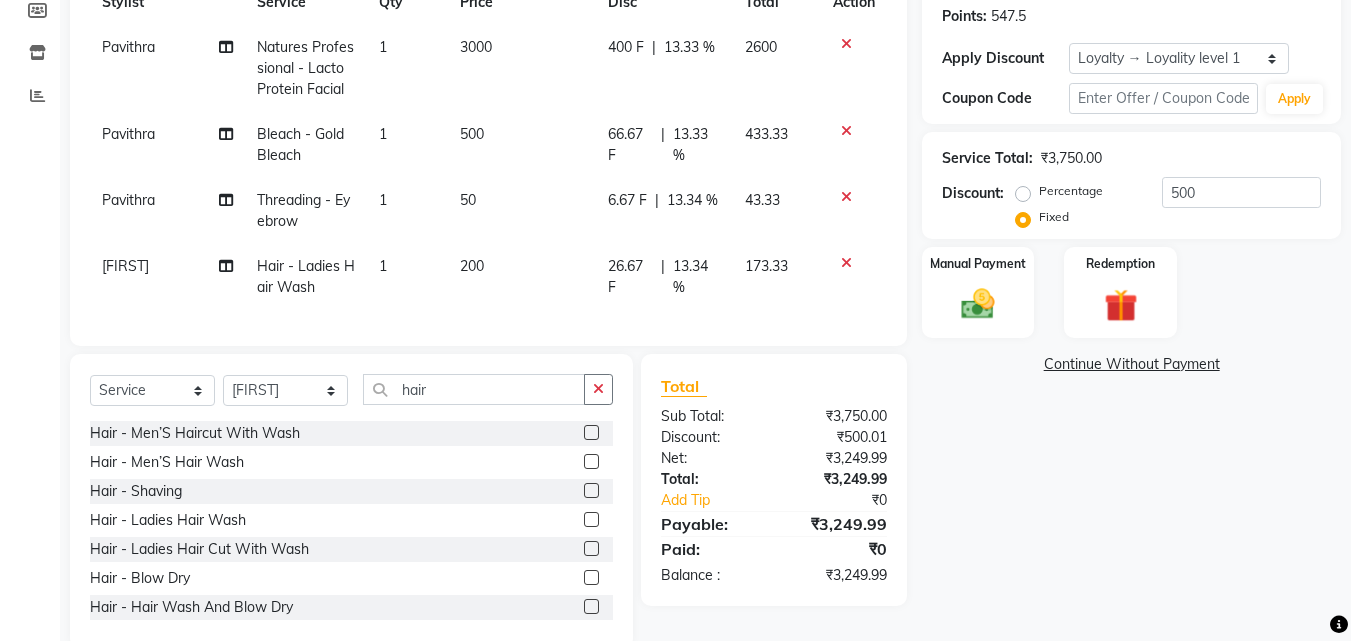 scroll, scrollTop: 258, scrollLeft: 0, axis: vertical 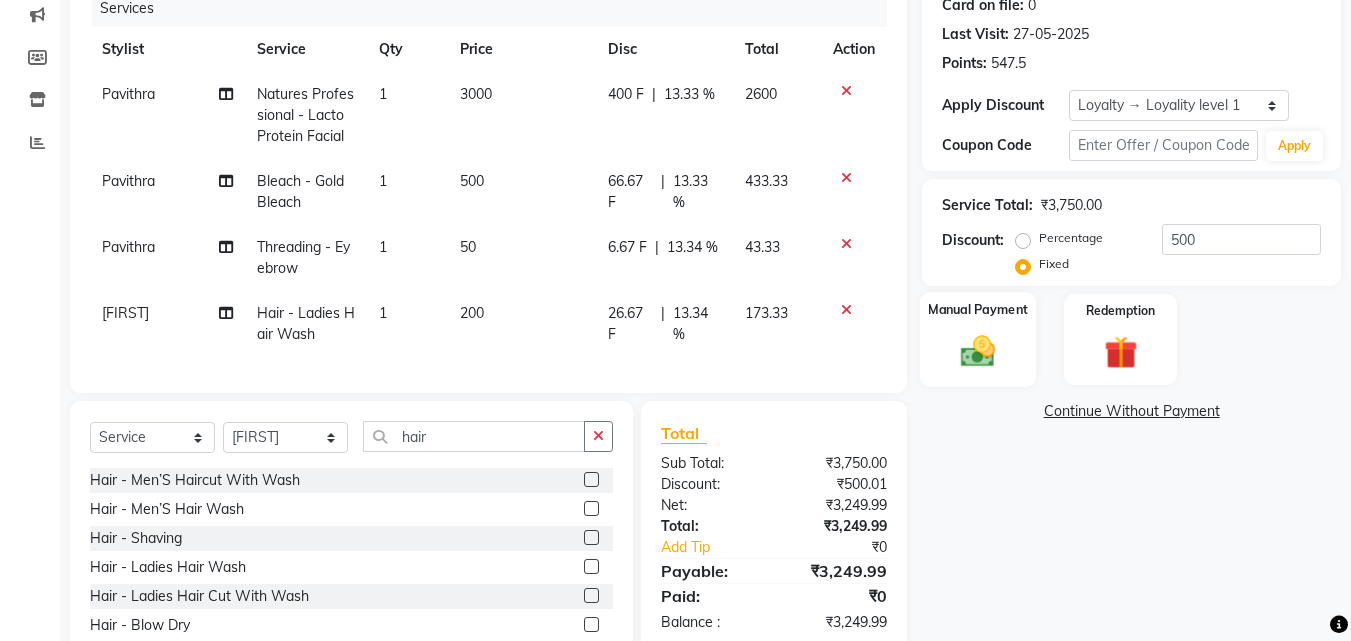 click on "Manual Payment" 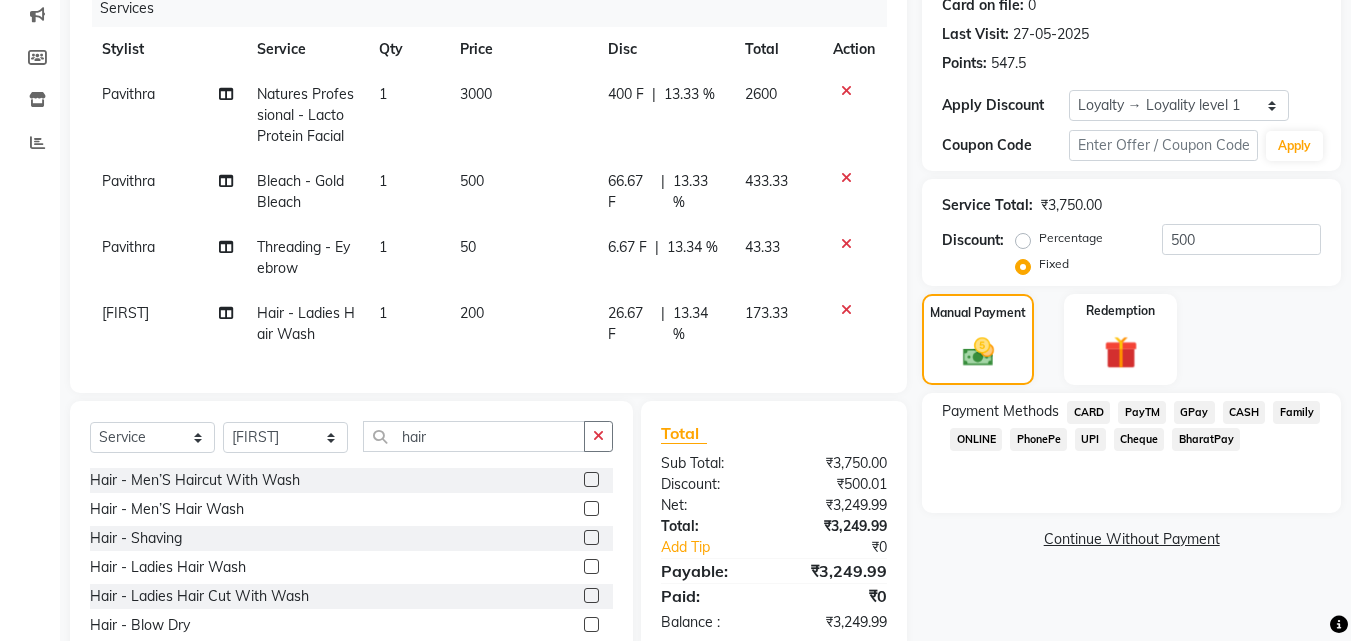 click on "CARD" 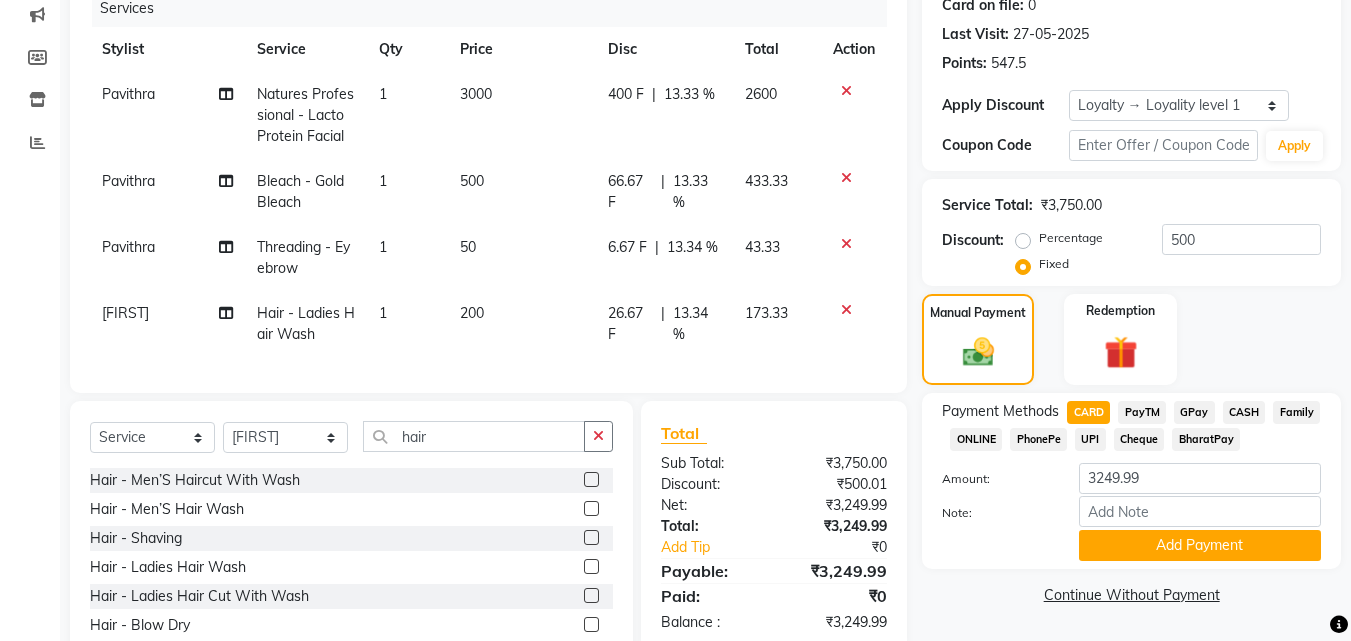 scroll, scrollTop: 358, scrollLeft: 0, axis: vertical 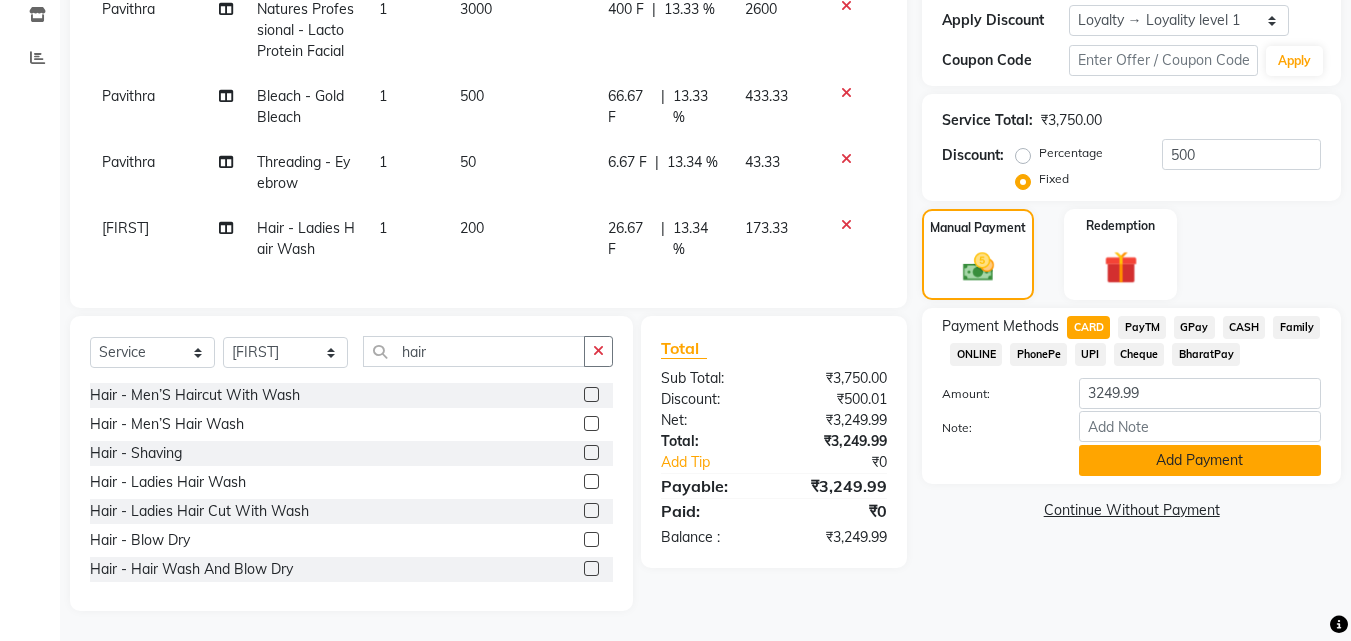 click on "Add Payment" 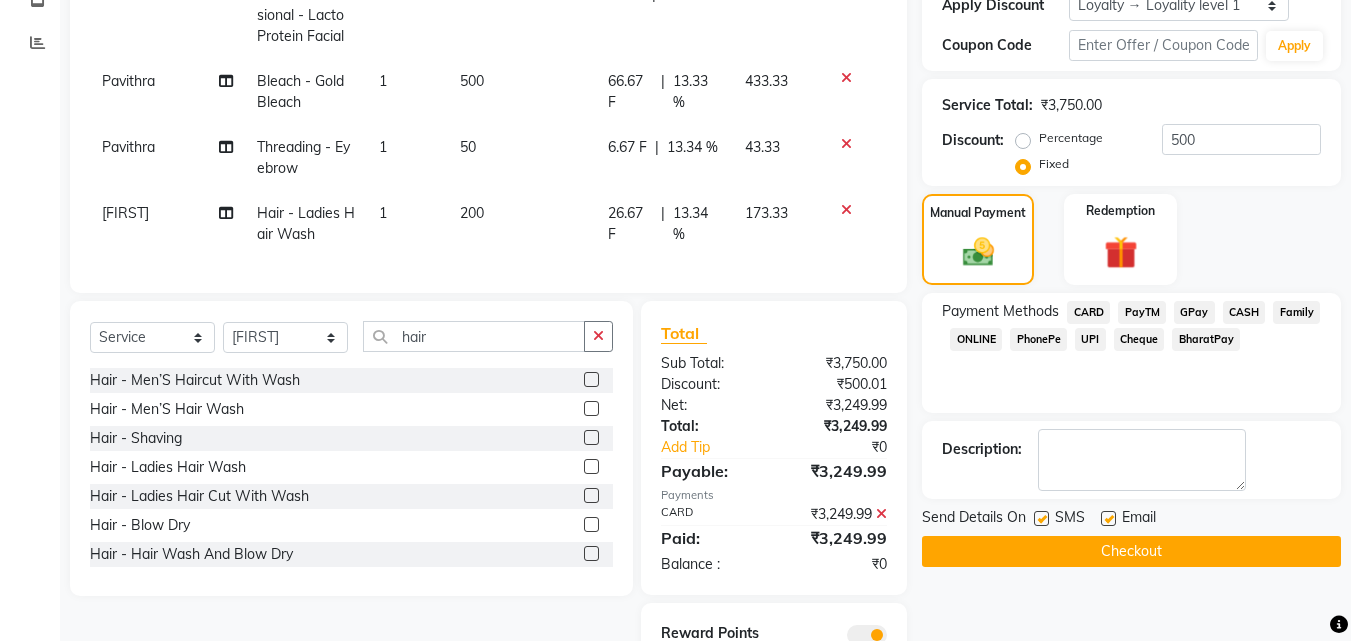 scroll, scrollTop: 477, scrollLeft: 0, axis: vertical 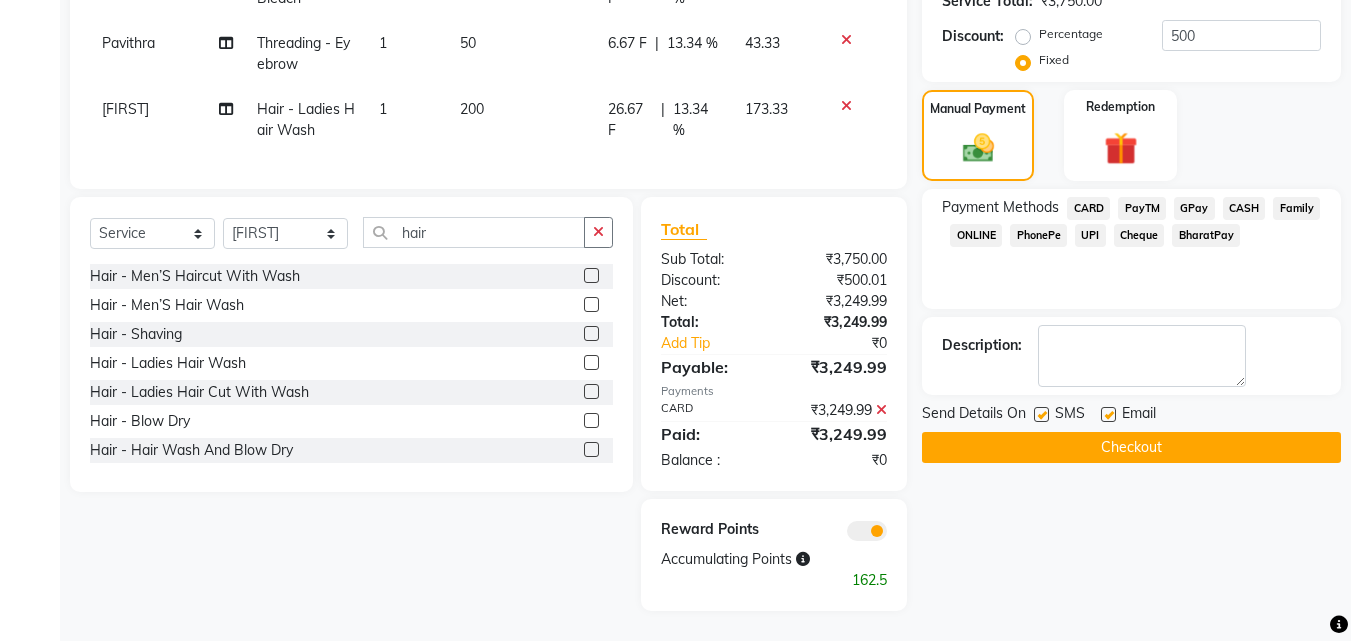 click on "Checkout" 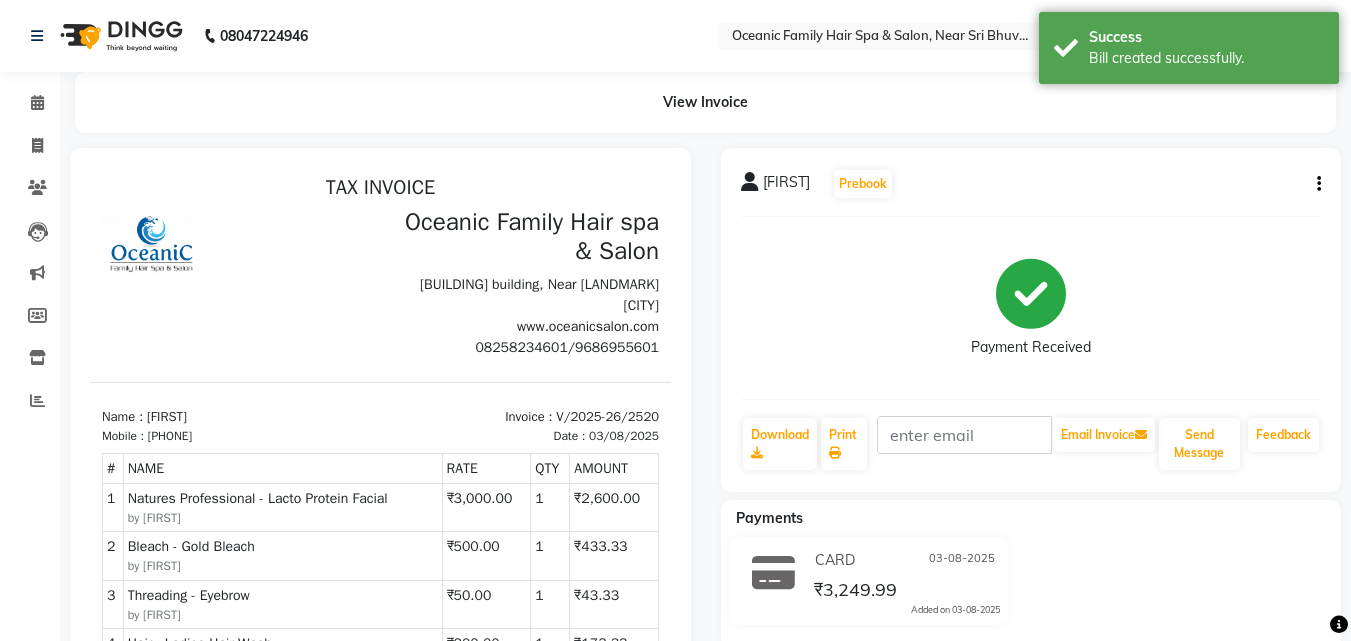scroll, scrollTop: 0, scrollLeft: 0, axis: both 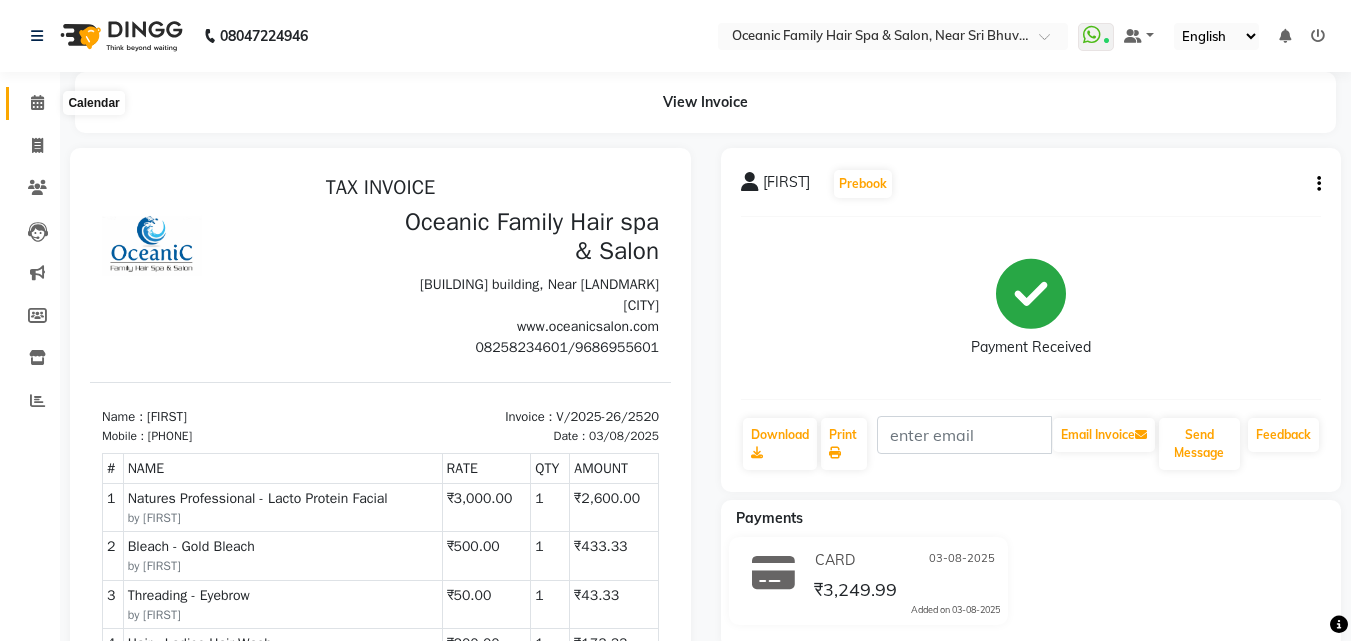click 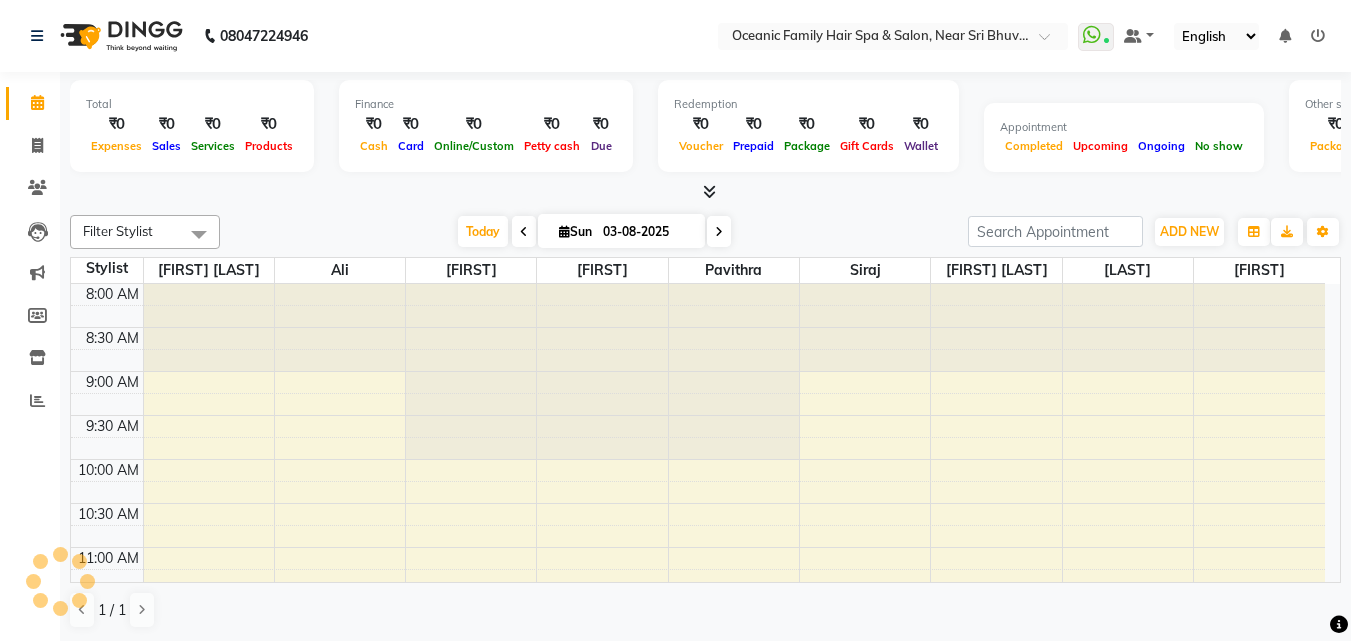 scroll, scrollTop: 0, scrollLeft: 0, axis: both 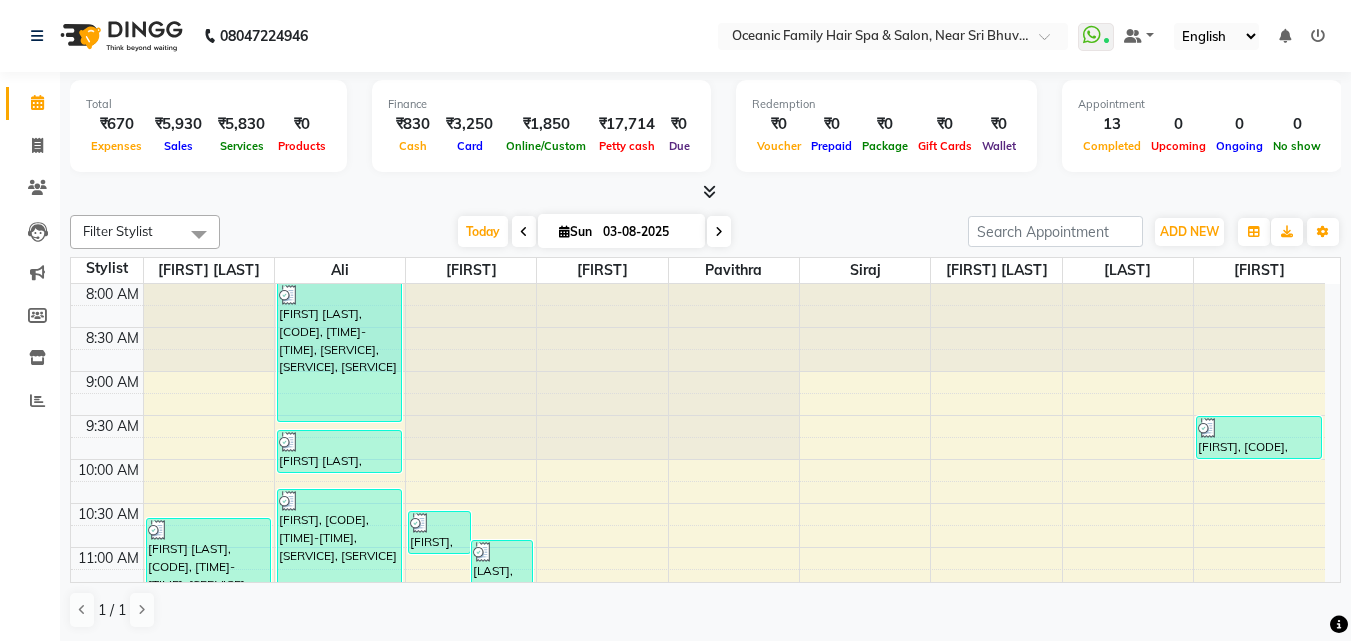 click on "08047224946 Select Location × Oceanic Family Hair Spa & Salon, Near Sri Bhuvanendra College  WhatsApp Status  ✕ Status:  Connected Most Recent Message: 03-08-2025     02:45 PM Recent Service Activity: 03-08-2025     02:48 PM Default Panel My Panel English ENGLISH Español العربية मराठी हिंदी ગુજરાતી தமிழ் 中文 Notifications nothing to show" 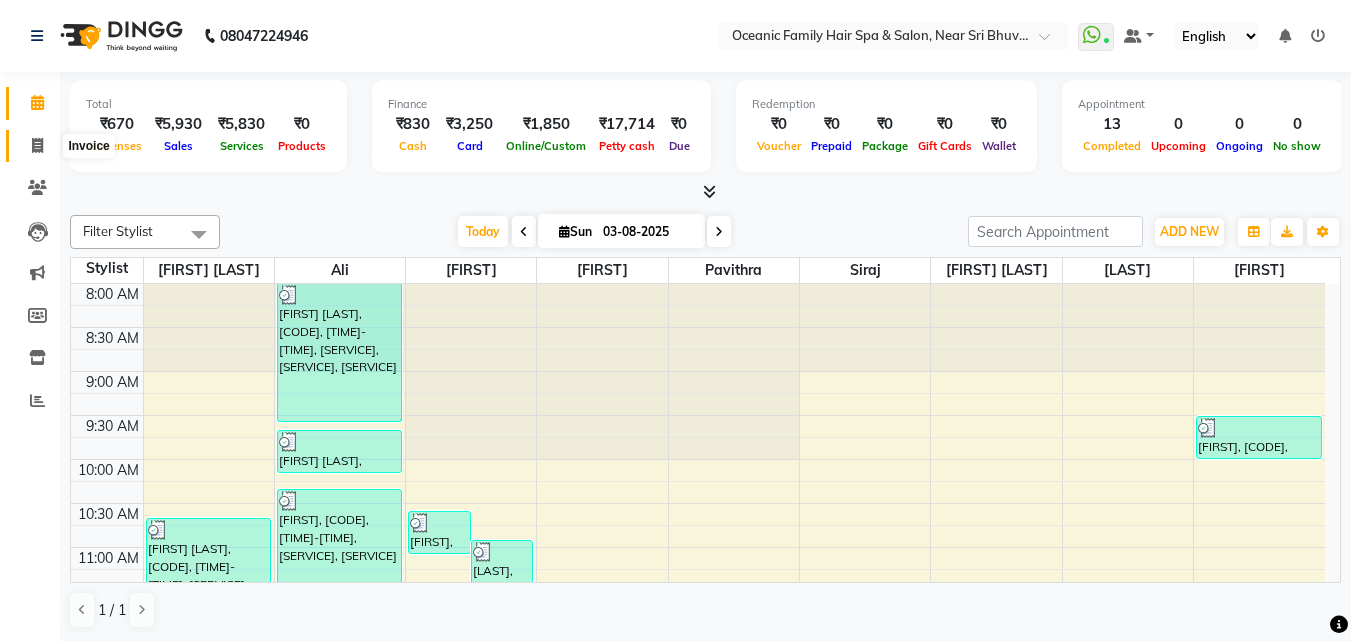 click 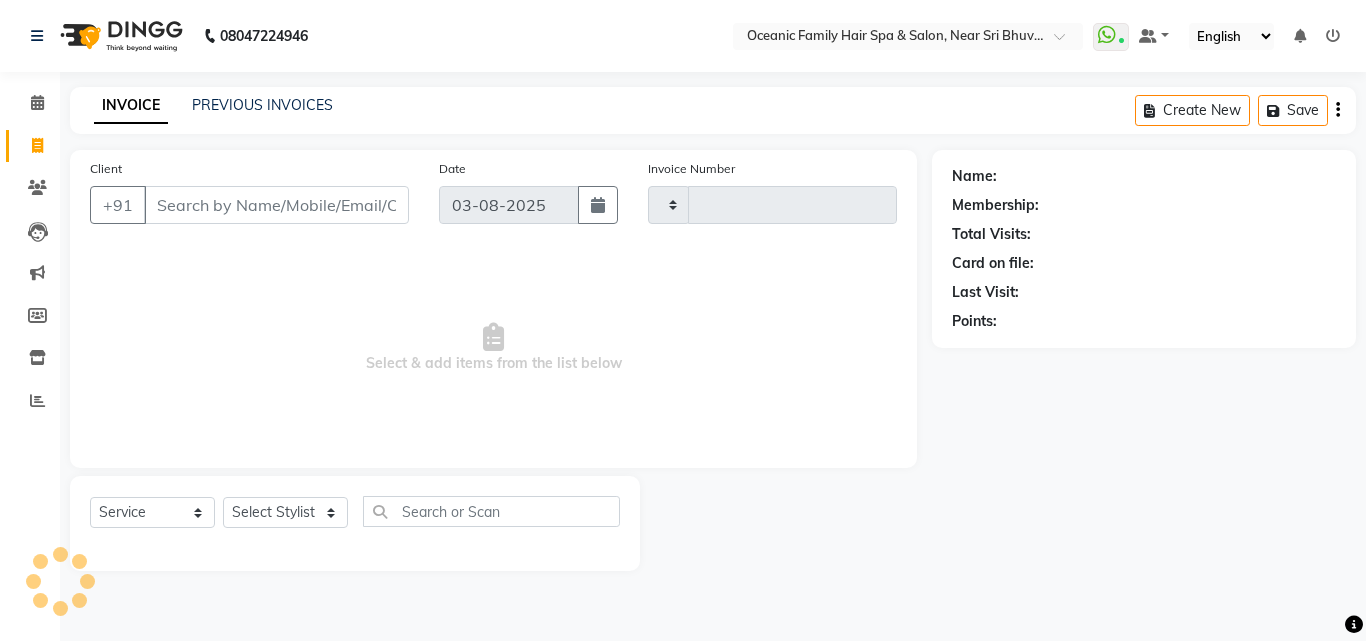 type on "2521" 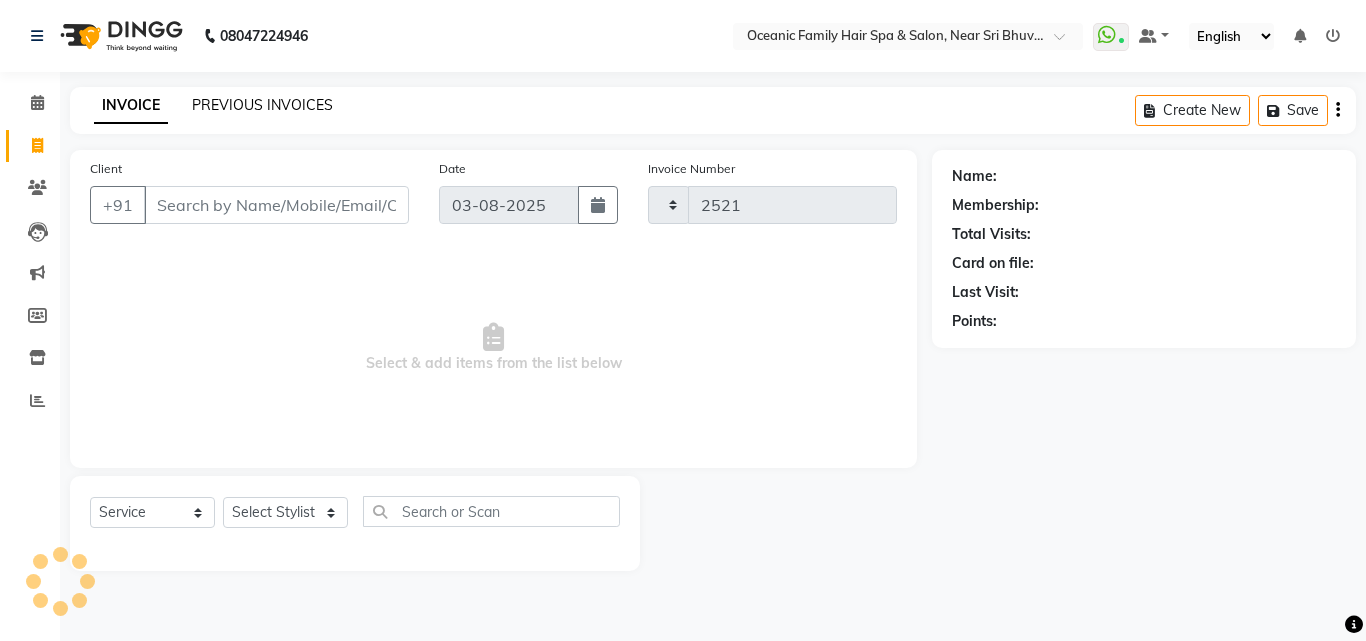 select on "4366" 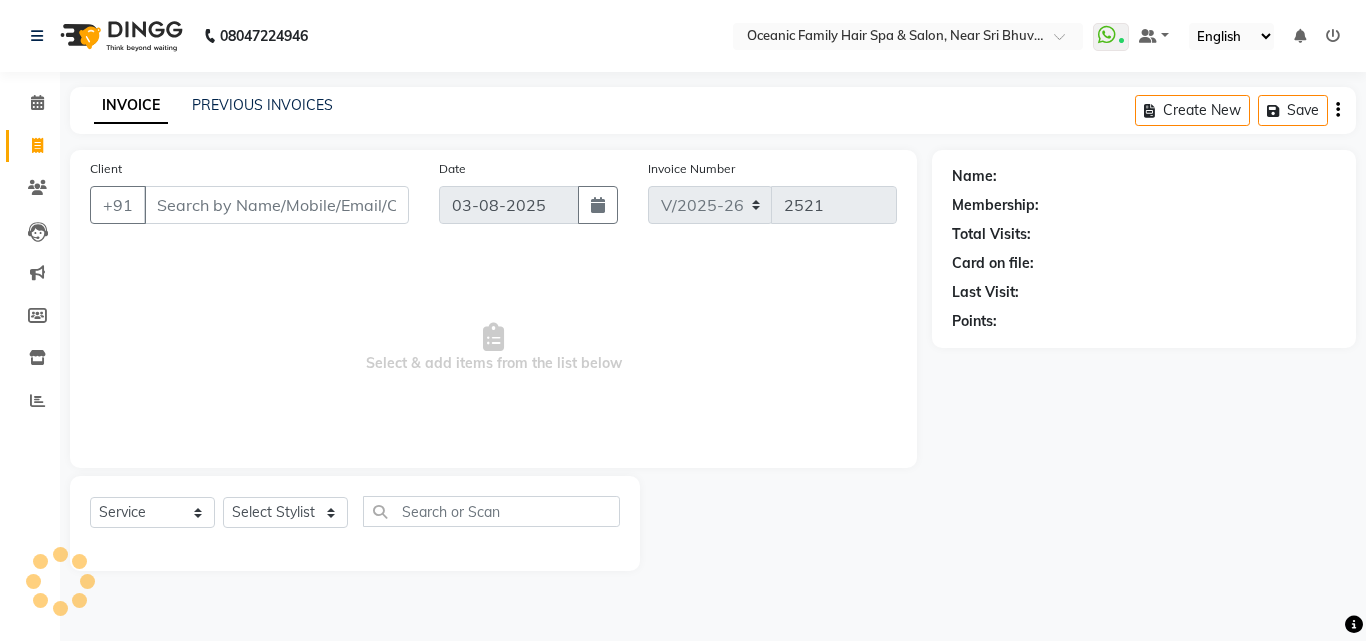 click on "INVOICE PREVIOUS INVOICES Create New   Save" 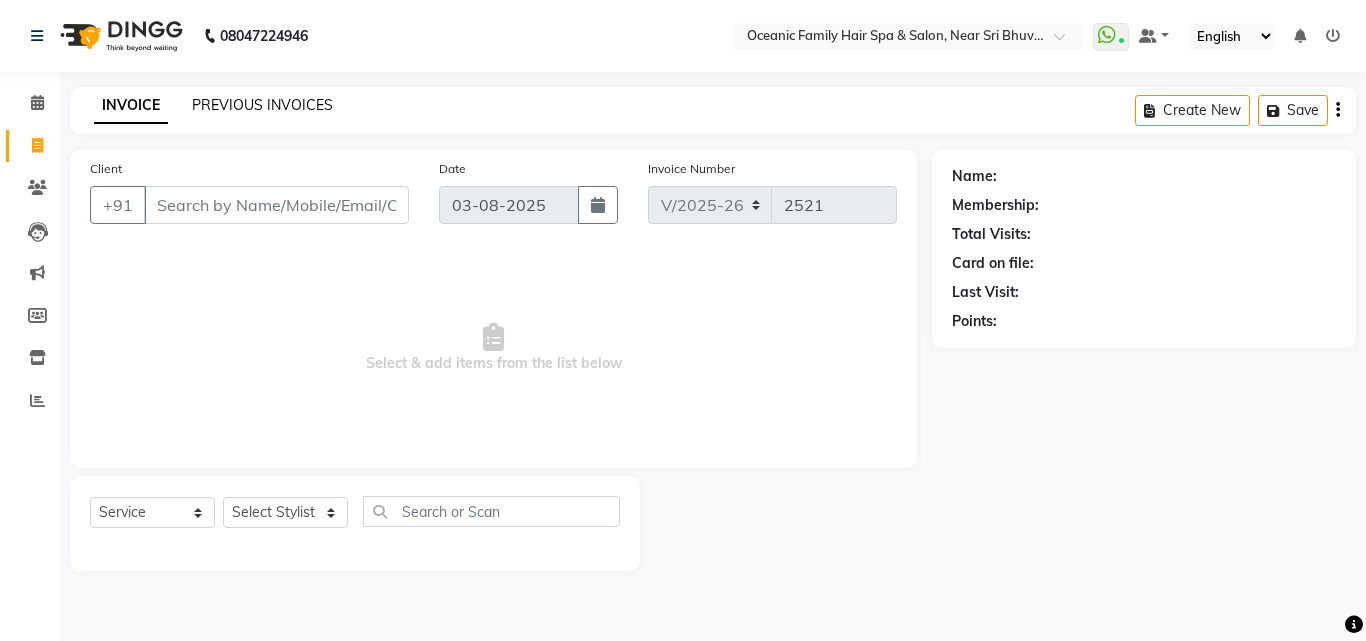 click on "PREVIOUS INVOICES" 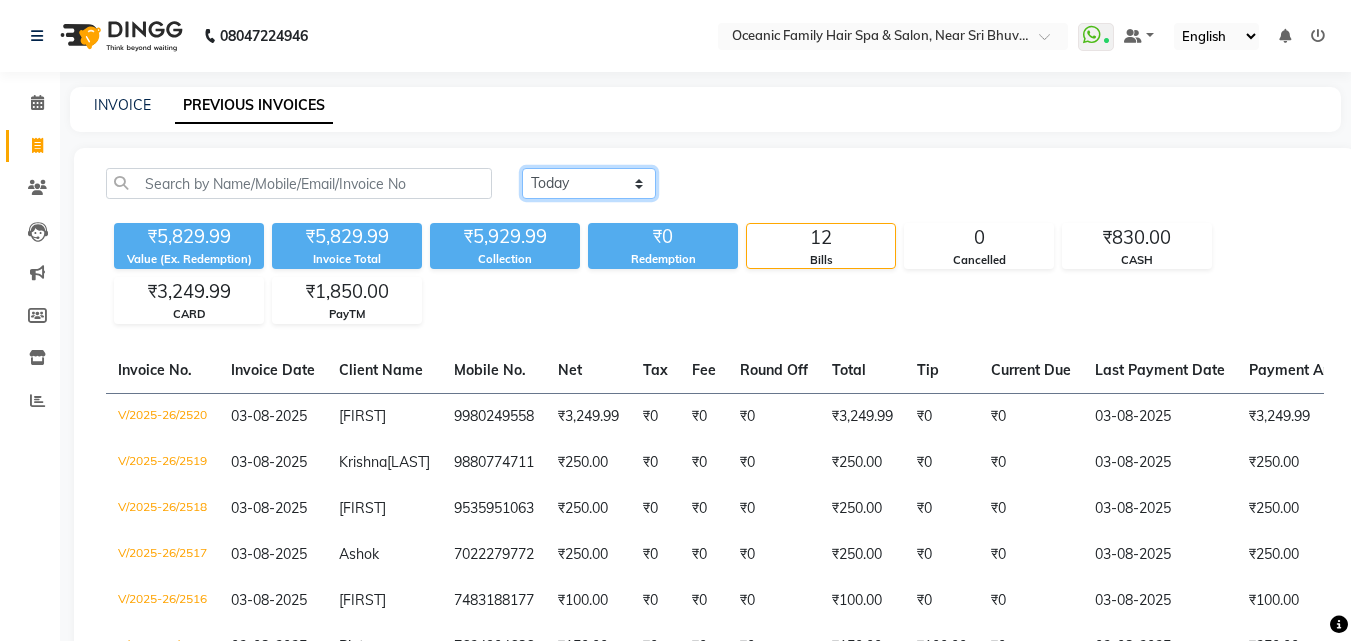 click on "Today Yesterday Custom Range" 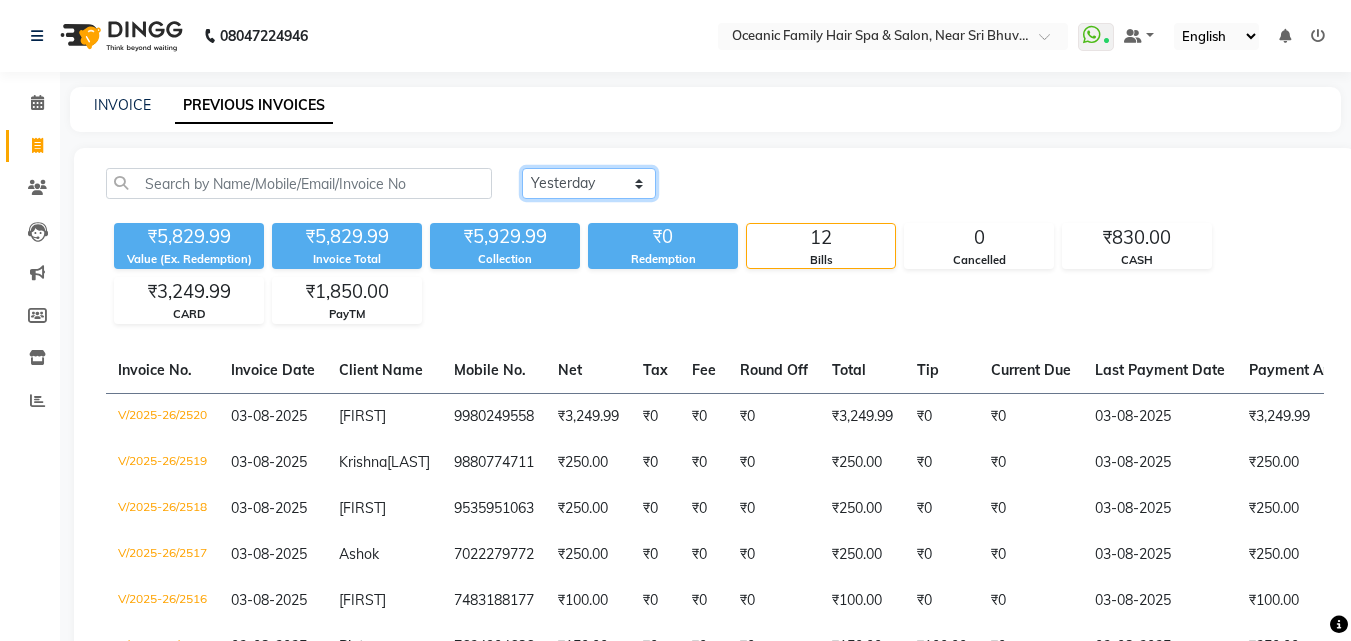 click on "Today Yesterday Custom Range" 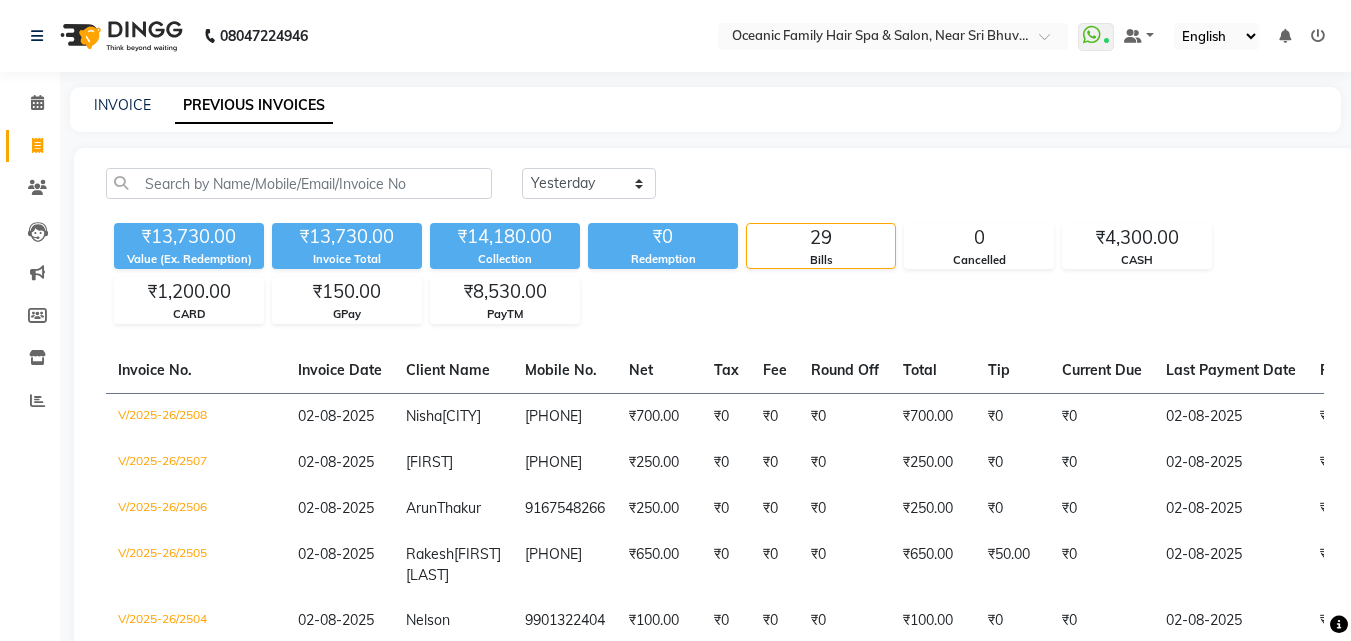 click on "08047224946 Select Location × Oceanic Family Hair Spa & Salon, Near Sri Bhuvanendra College  WhatsApp Status  ✕ Status:  Connected Most Recent Message: 03-08-2025     02:45 PM Recent Service Activity: 03-08-2025     02:48 PM Default Panel My Panel English ENGLISH Español العربية मराठी हिंदी ગુજરાતી தமிழ் 中文 Notifications nothing to show" 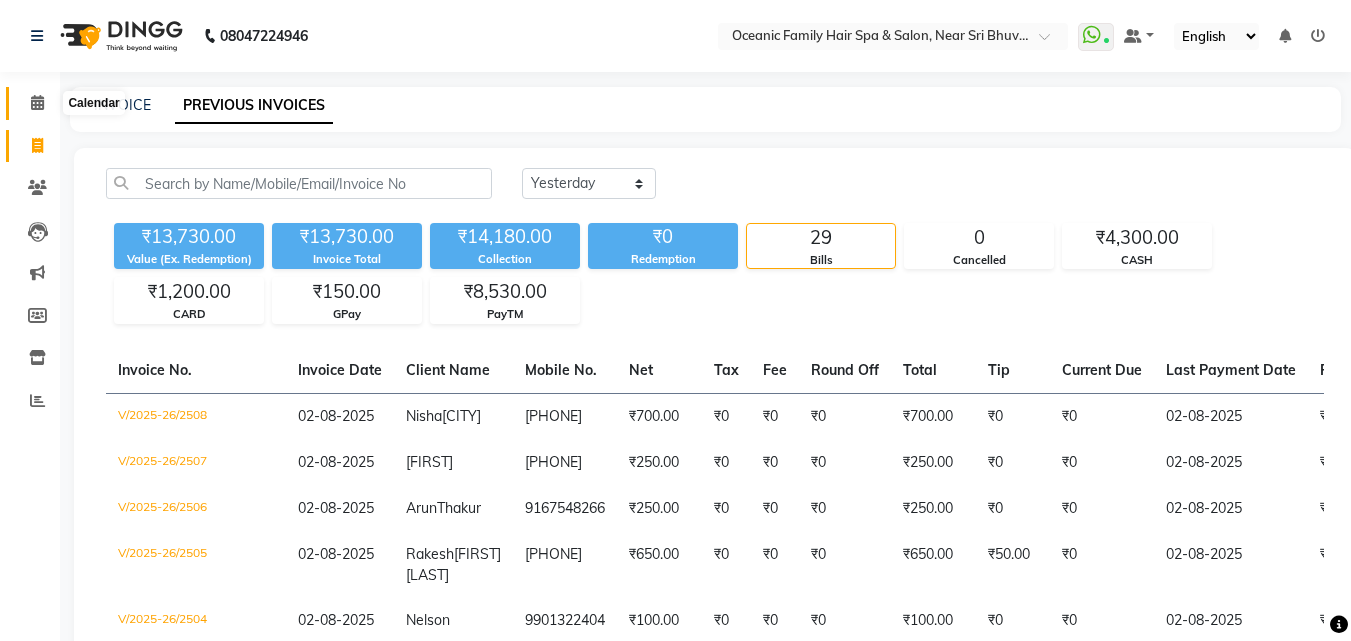 click 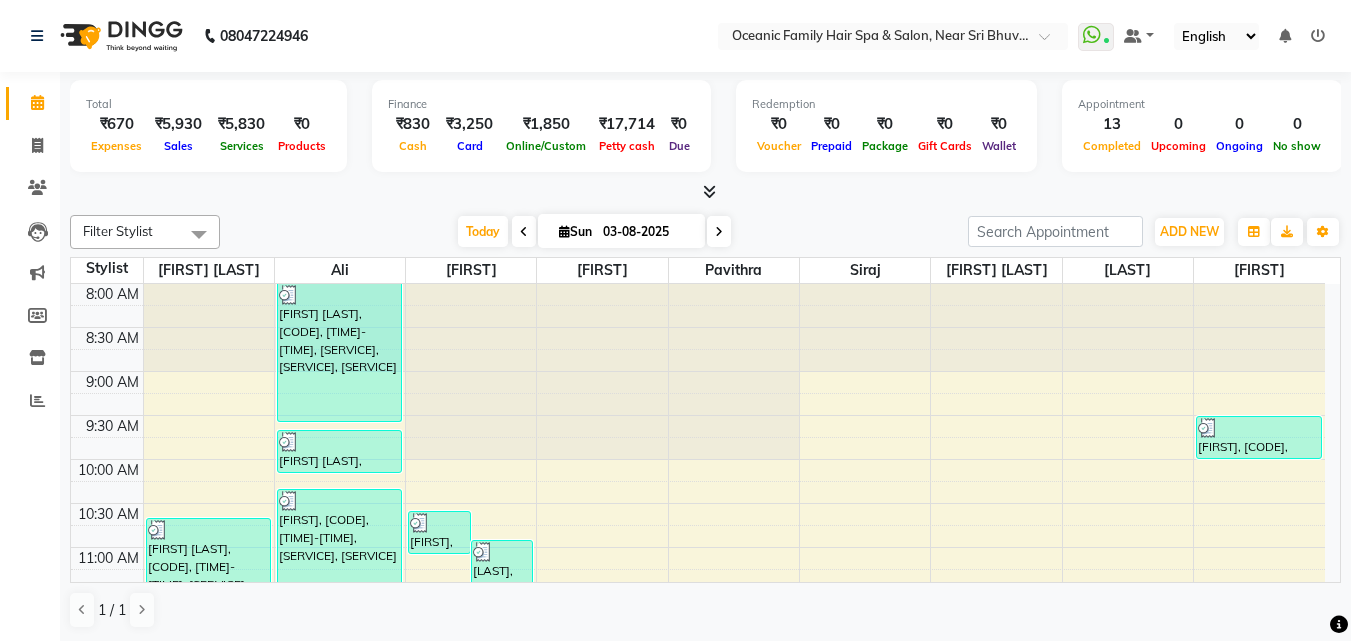 click at bounding box center (709, 191) 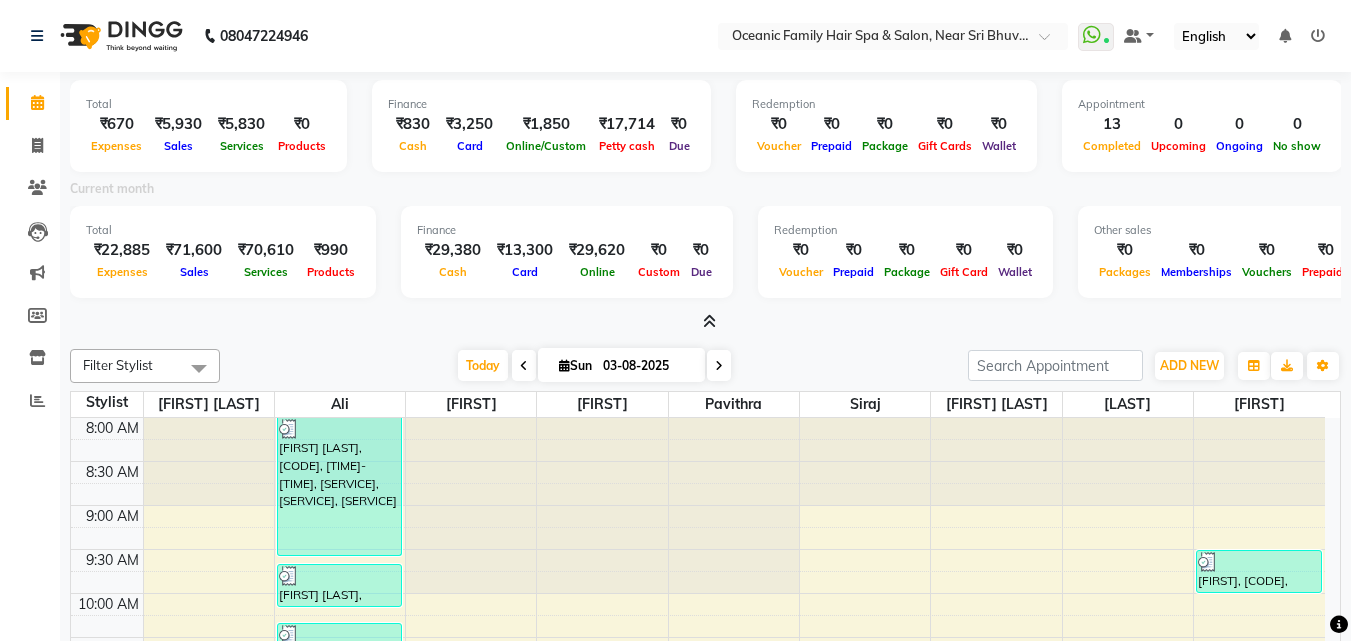 drag, startPoint x: 355, startPoint y: 31, endPoint x: 334, endPoint y: 19, distance: 24.186773 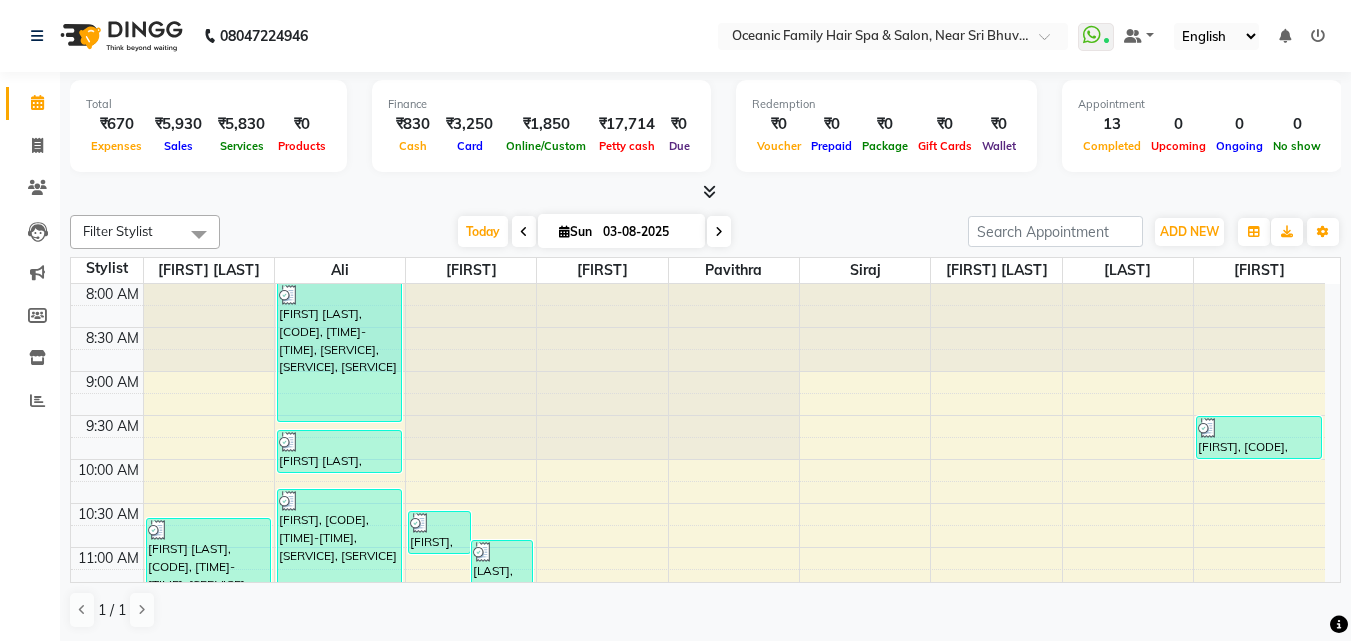 drag, startPoint x: 426, startPoint y: 35, endPoint x: 397, endPoint y: 40, distance: 29.427877 